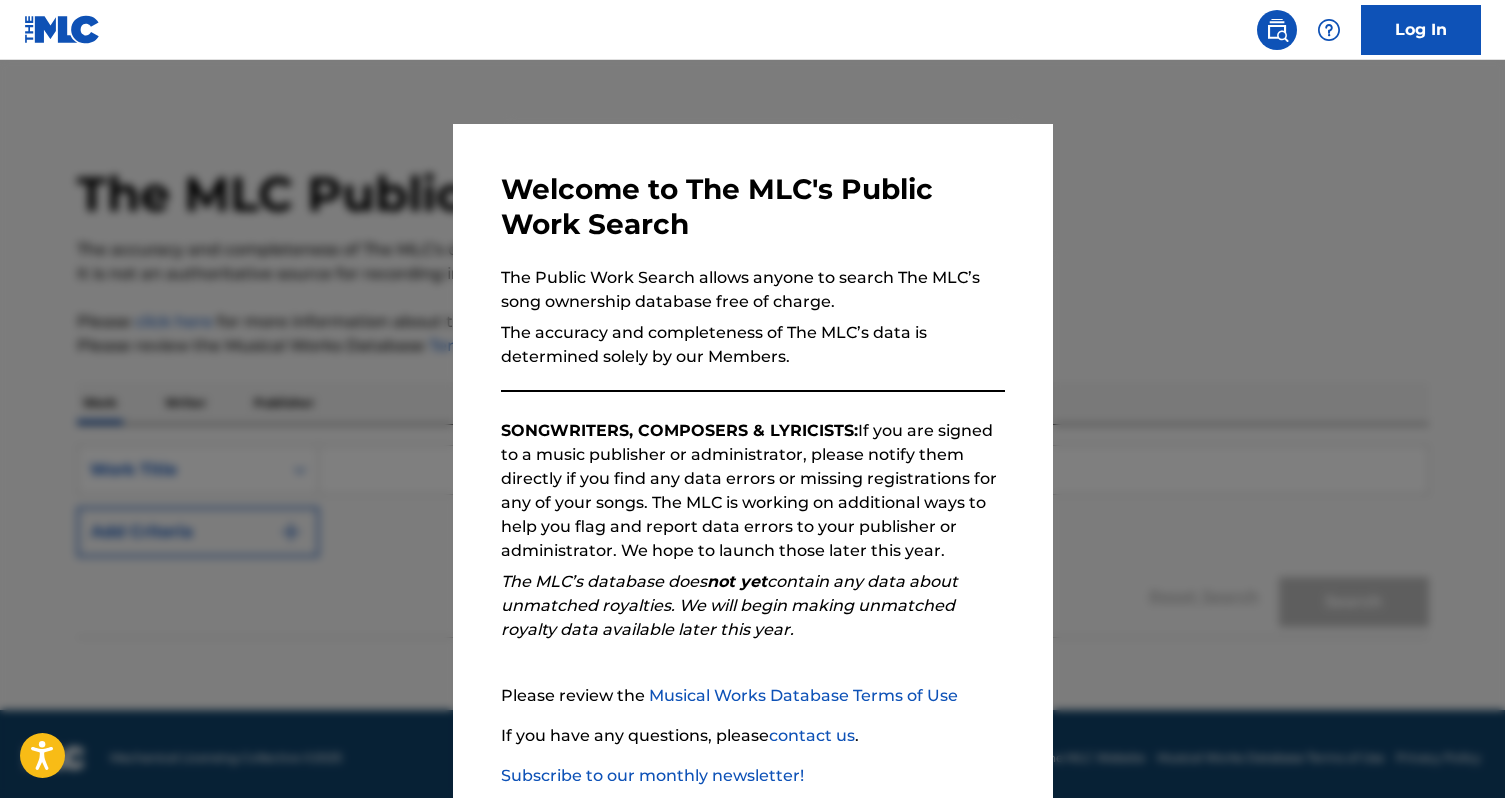 scroll, scrollTop: 0, scrollLeft: 0, axis: both 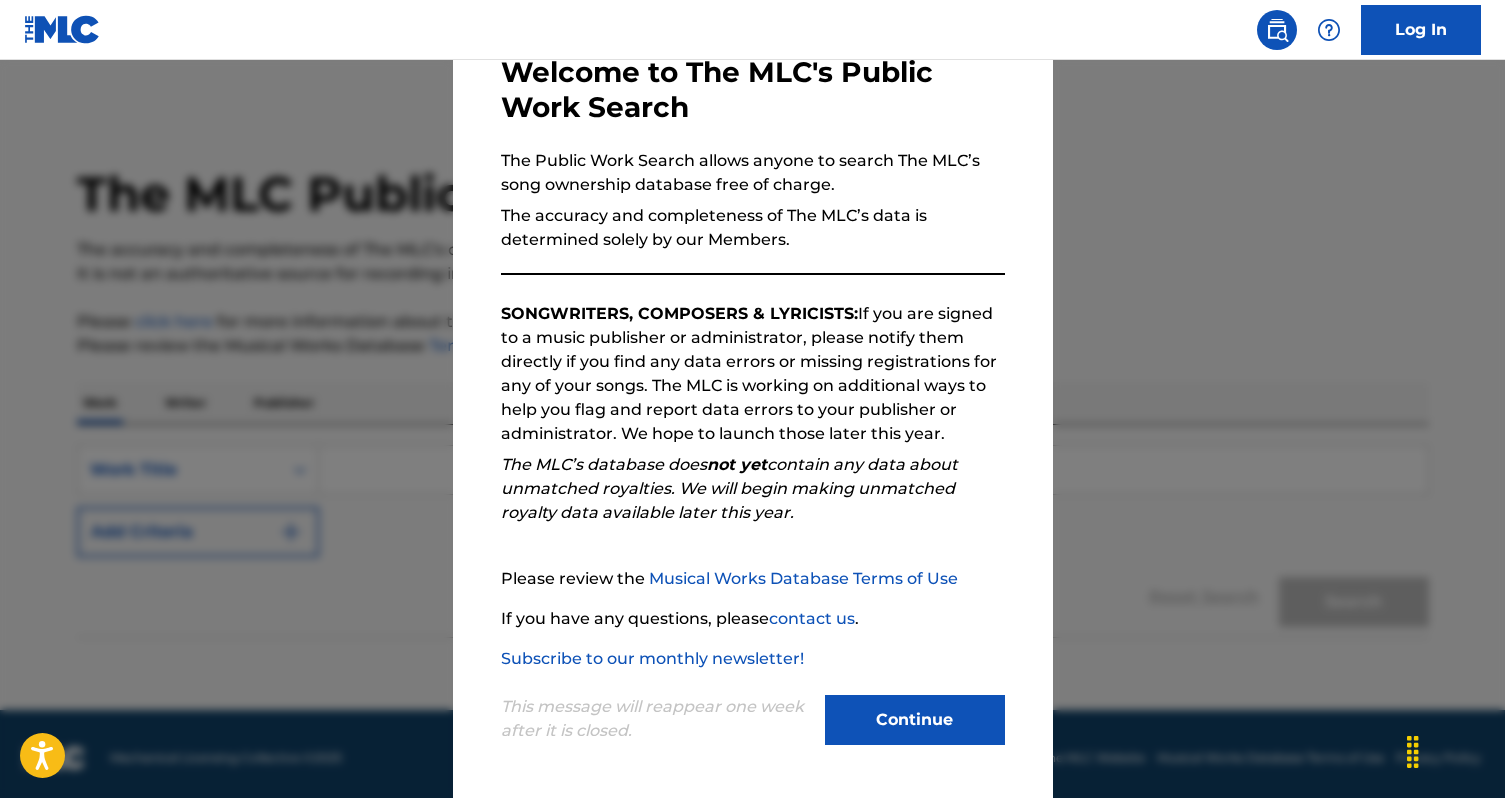 click on "Continue" at bounding box center (915, 720) 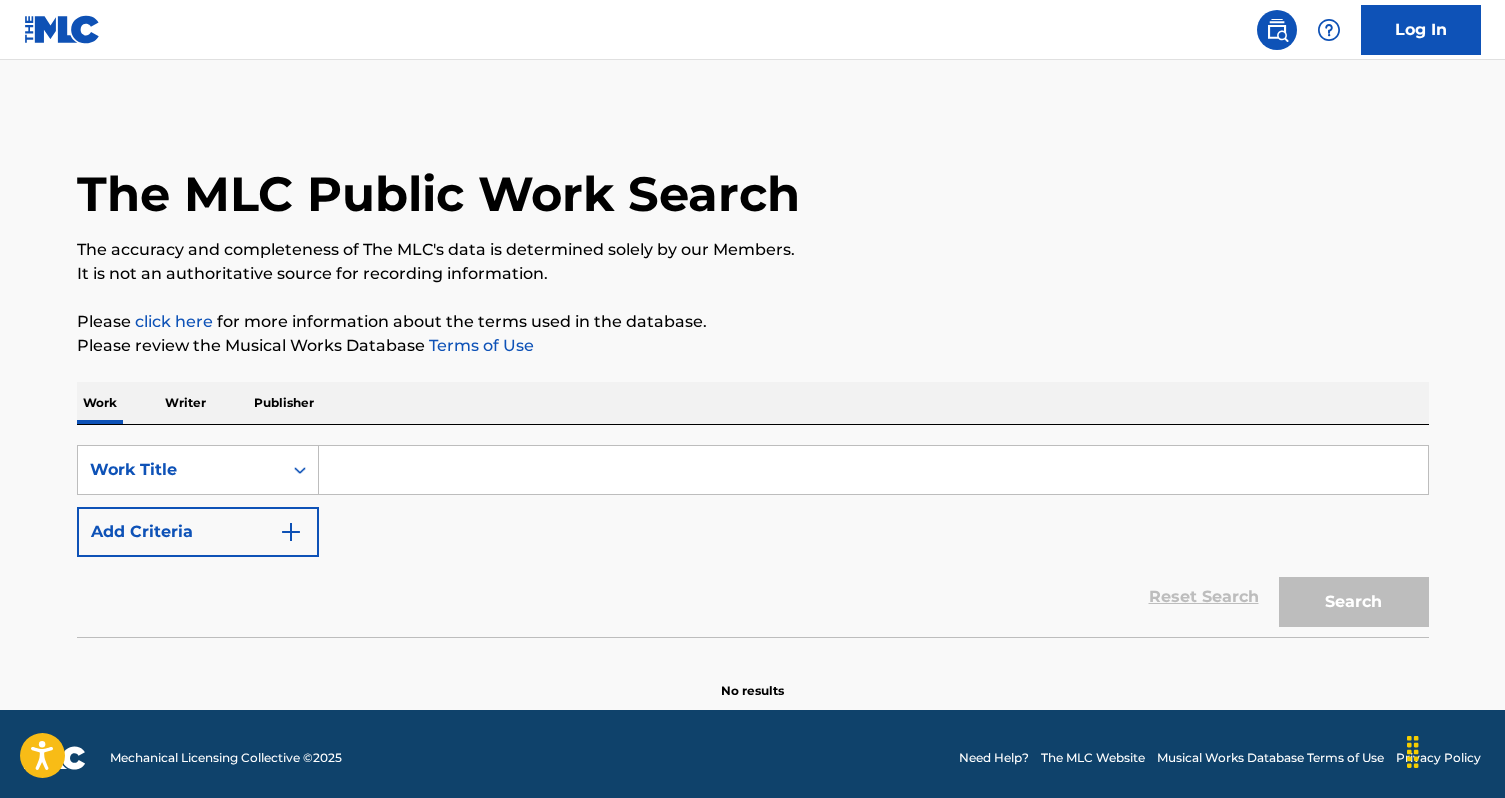 click at bounding box center (873, 470) 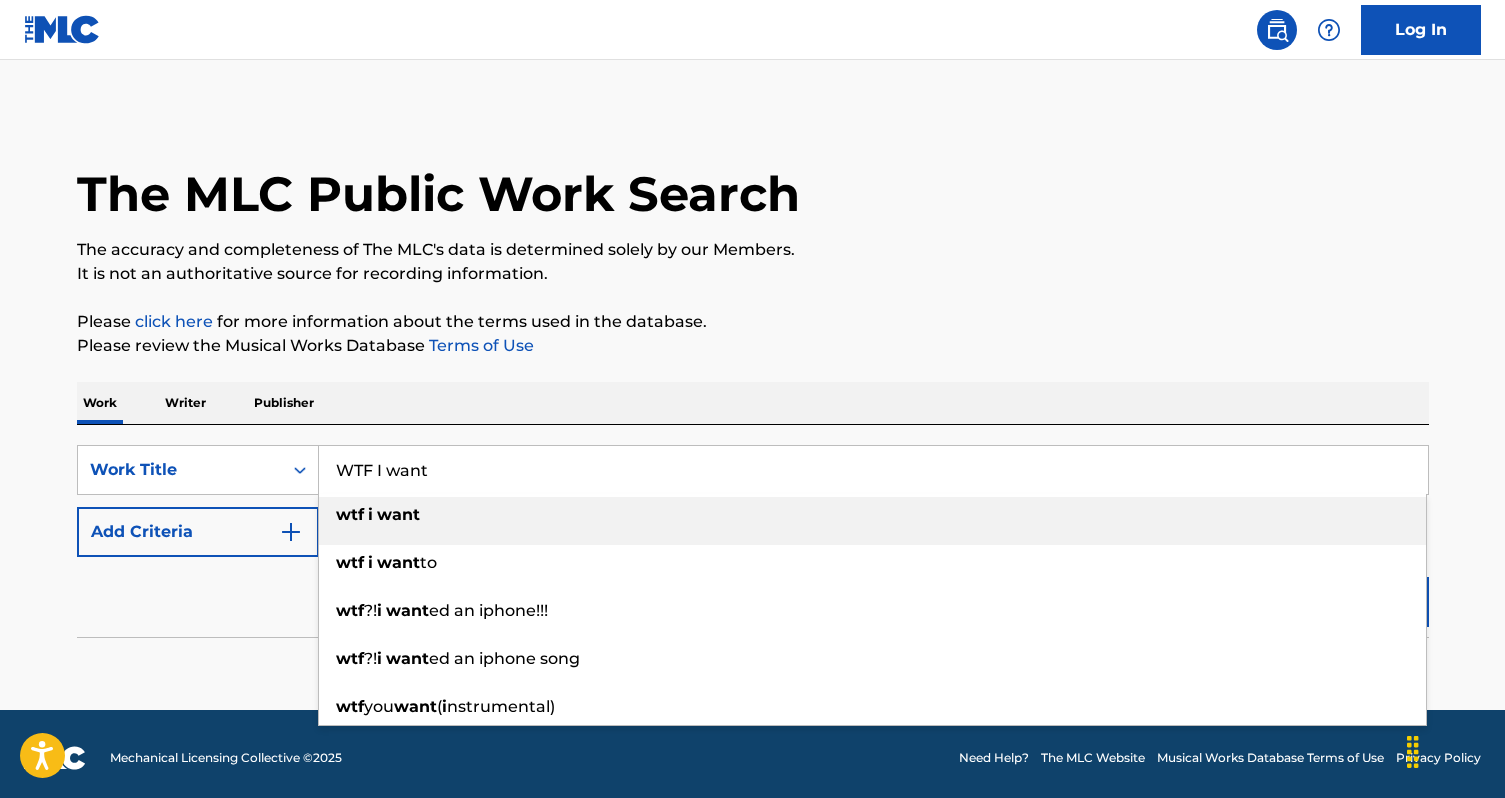 type on "WTF I want" 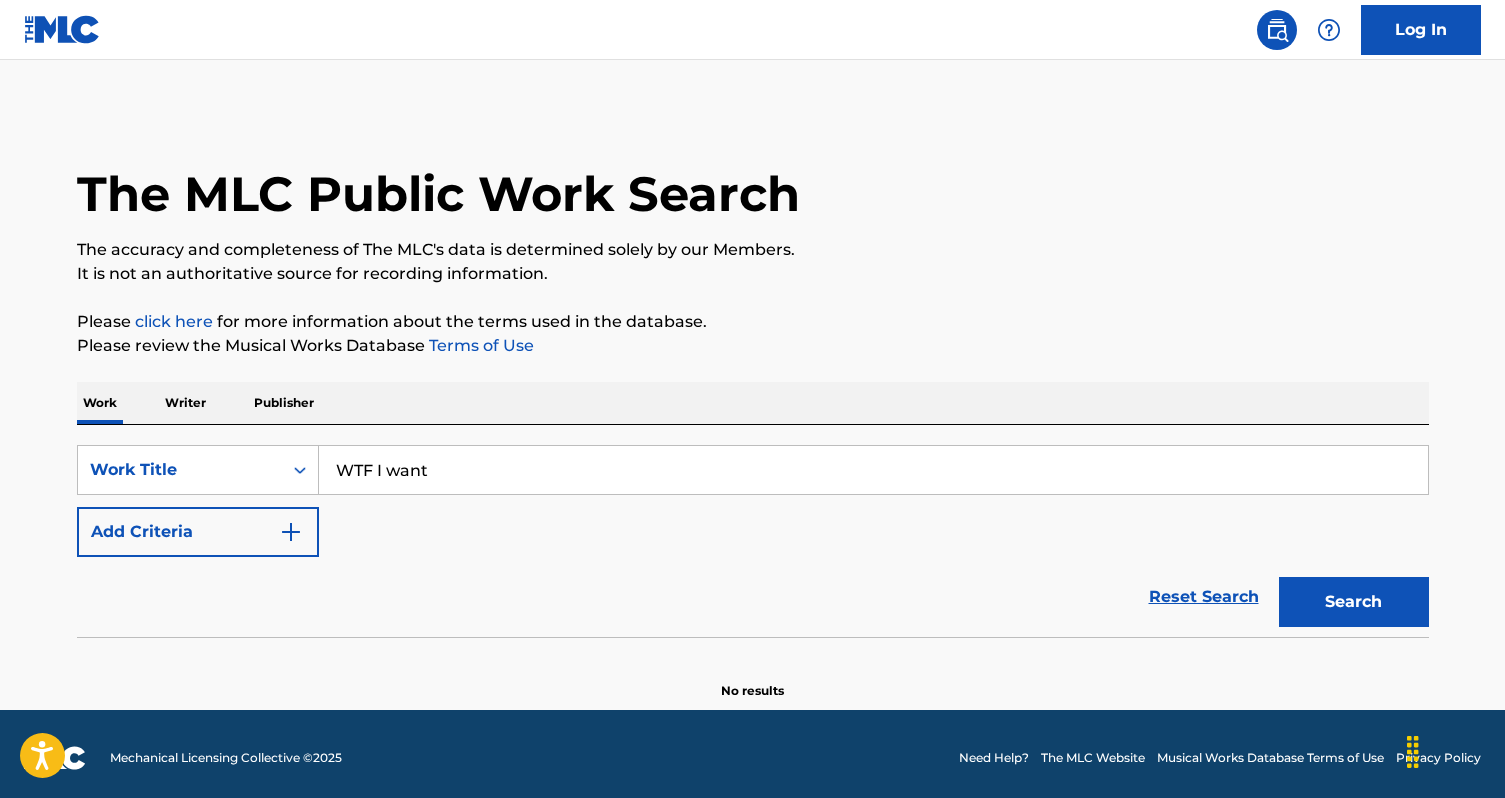 click on "Search" at bounding box center [1354, 602] 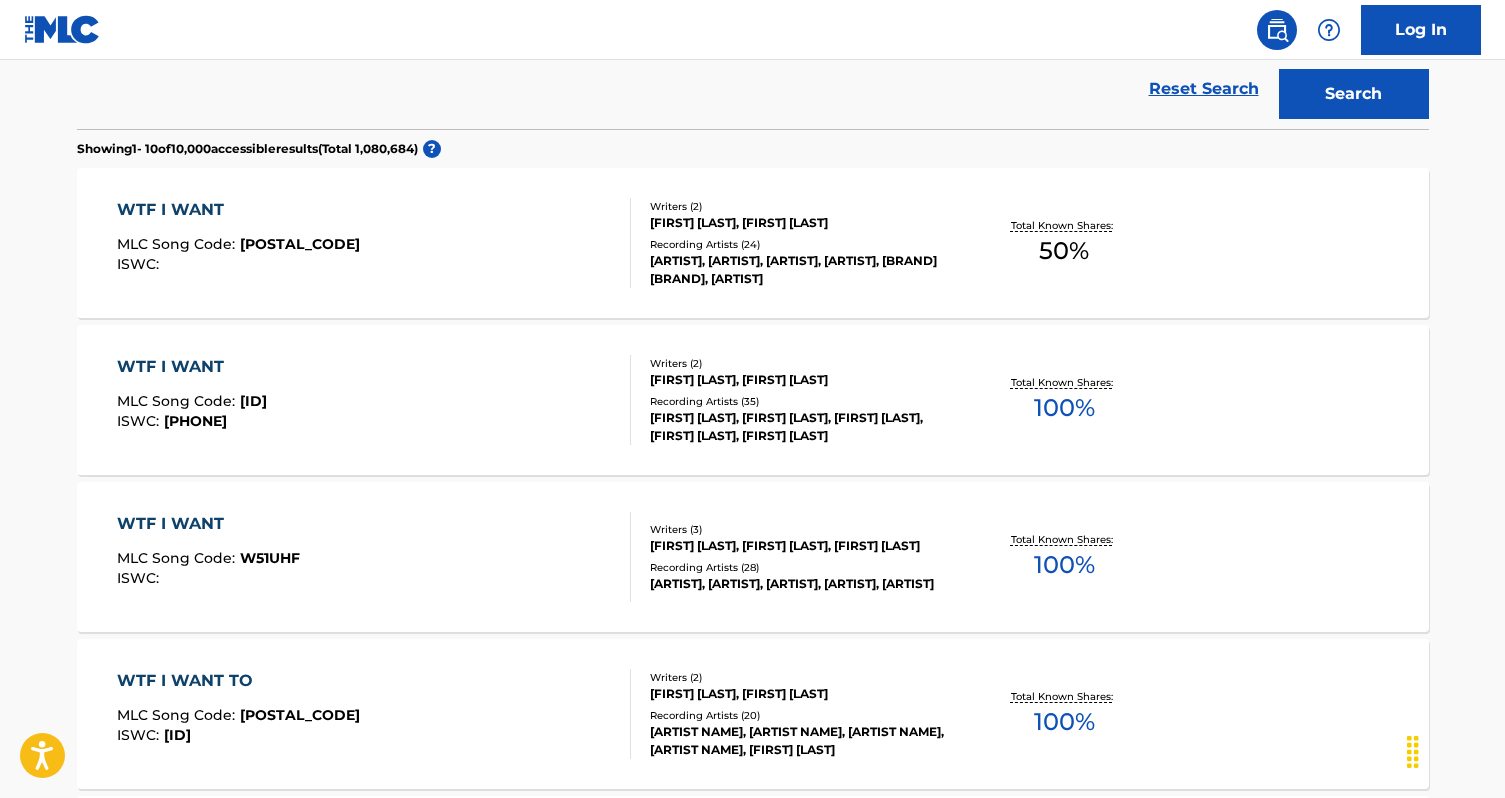 scroll, scrollTop: 512, scrollLeft: 0, axis: vertical 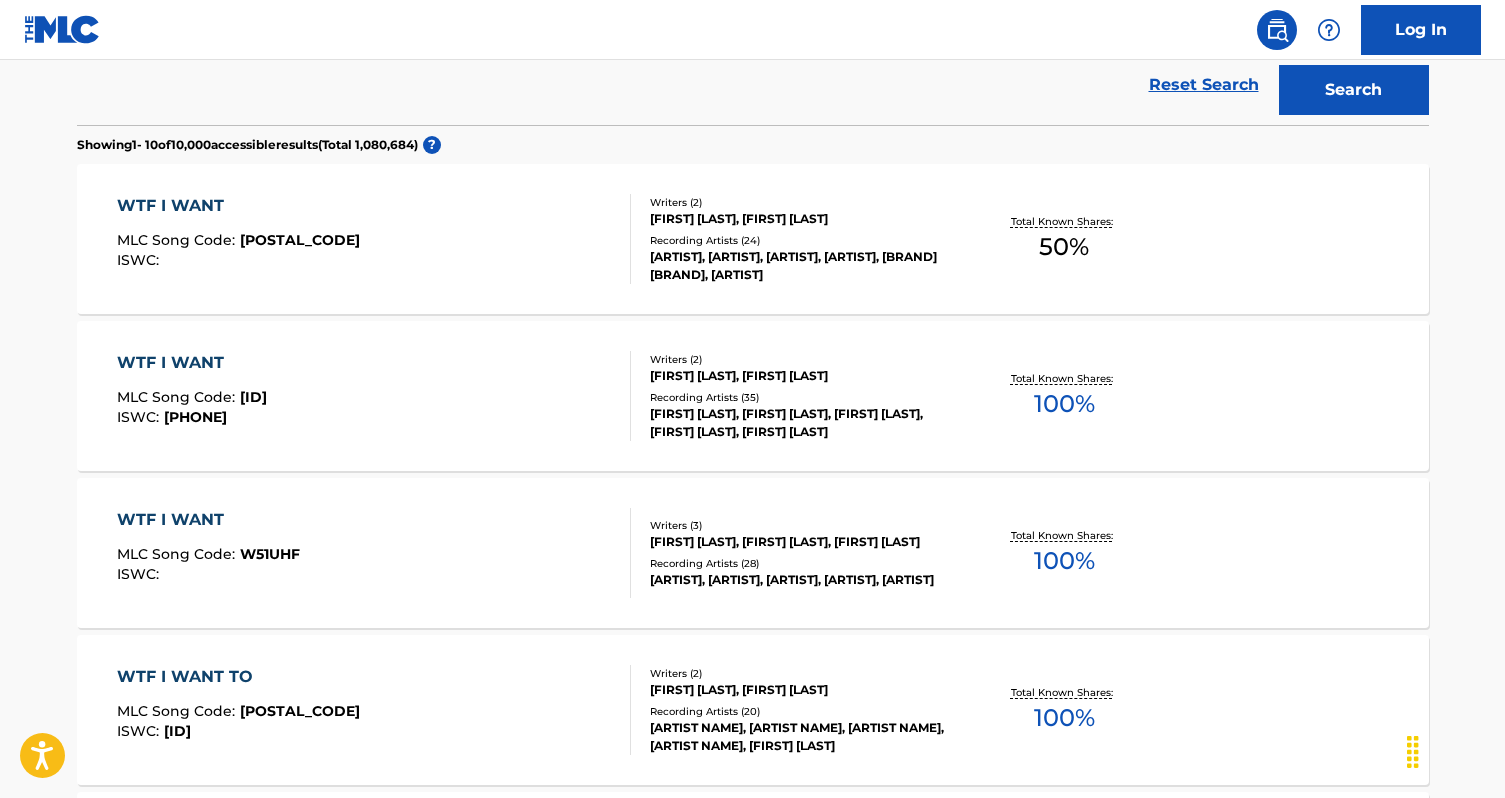 click on "WTF I WANT MLC Song Code : [ID] ISWC : Writers ( 3 ) [FIRST] [LAST], [FIRST] [LAST], [FIRST] [LAST] Recording Artists ( 28 ) [ARTIST NAME], [ARTIST NAME], [ARTIST NAME], [ARTIST NAME], [ARTIST NAME] Total Known Shares: 100%" at bounding box center (753, 553) 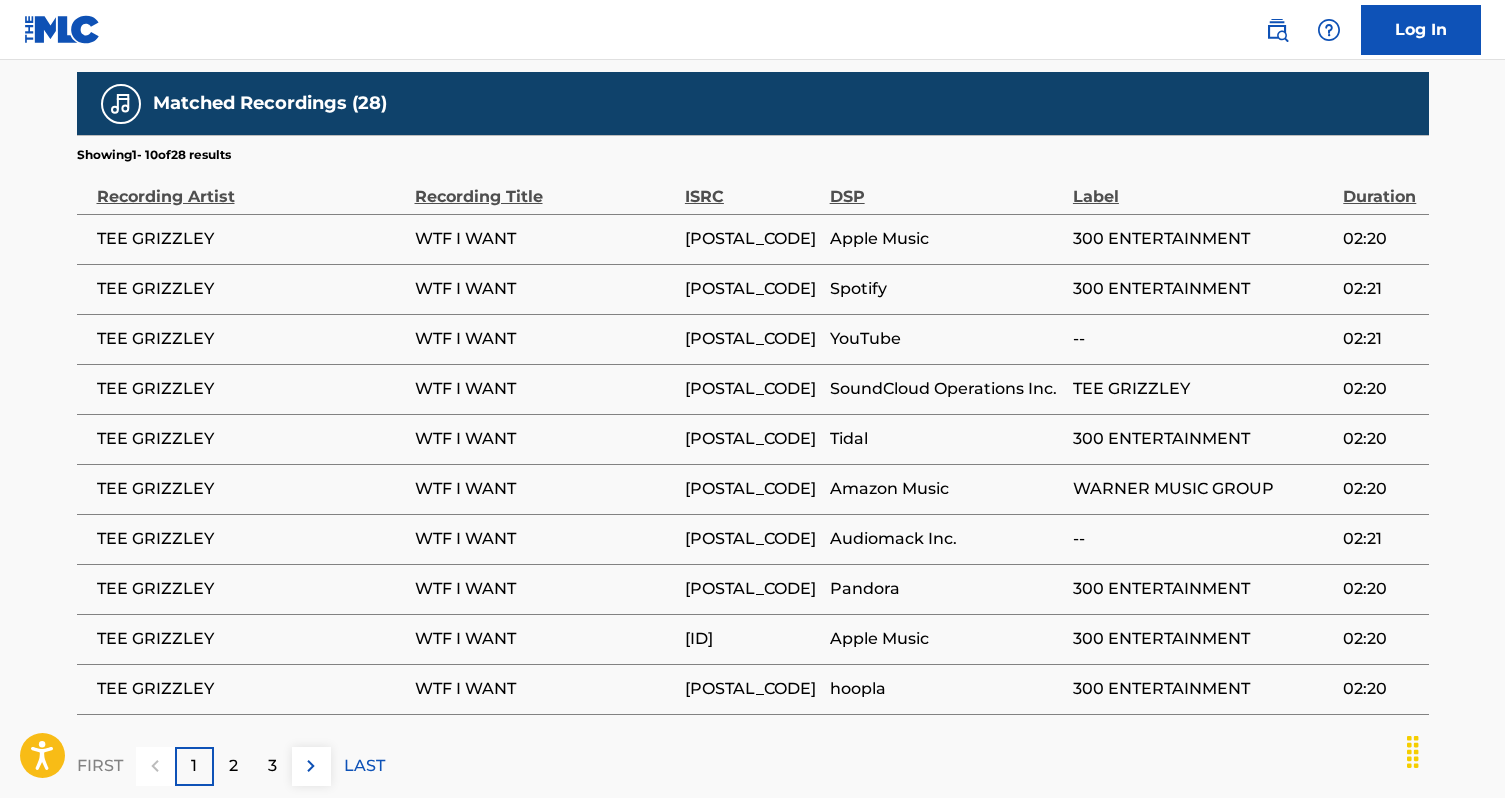 scroll, scrollTop: 1520, scrollLeft: 0, axis: vertical 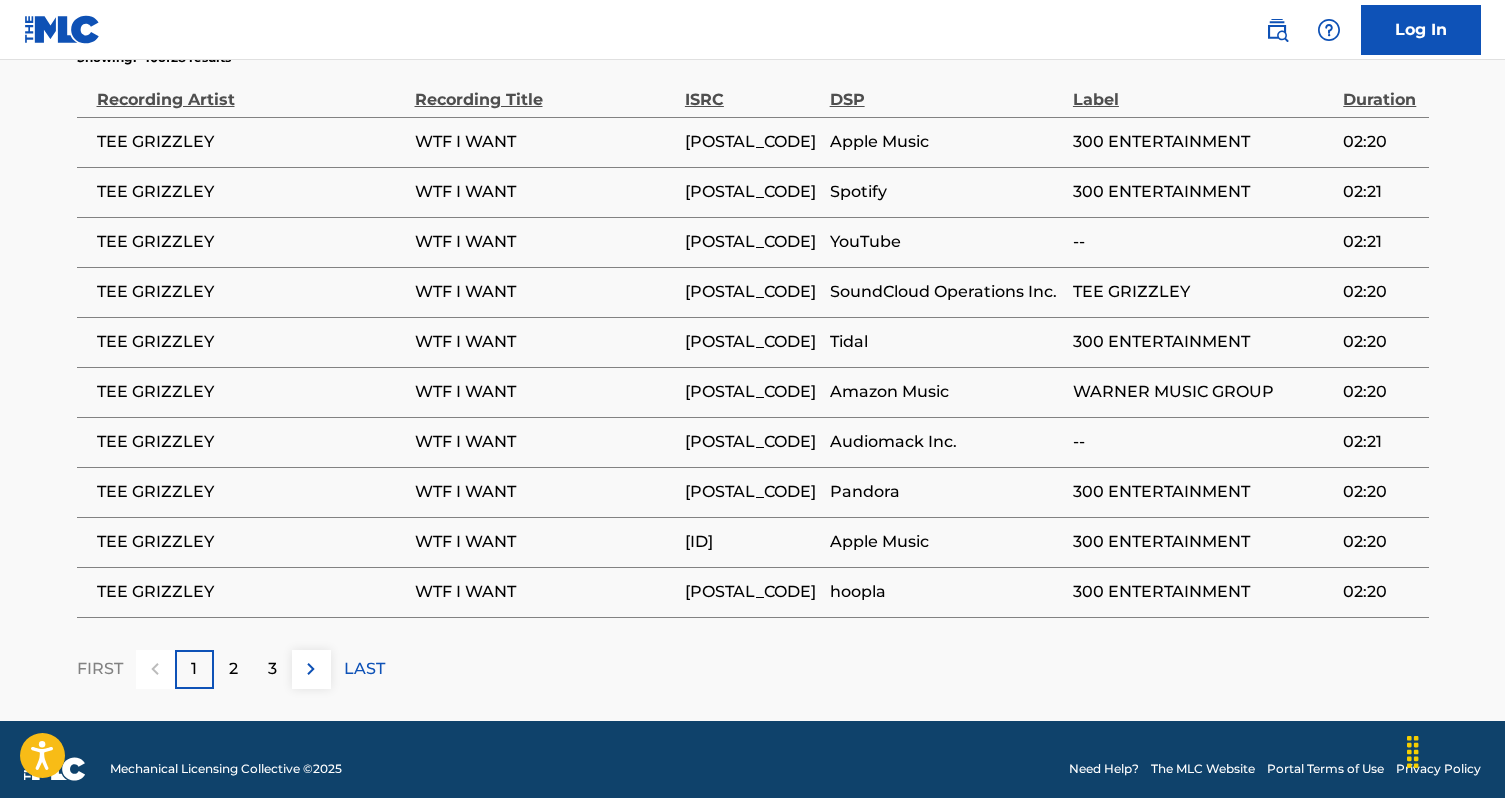 click on "2" at bounding box center (233, 669) 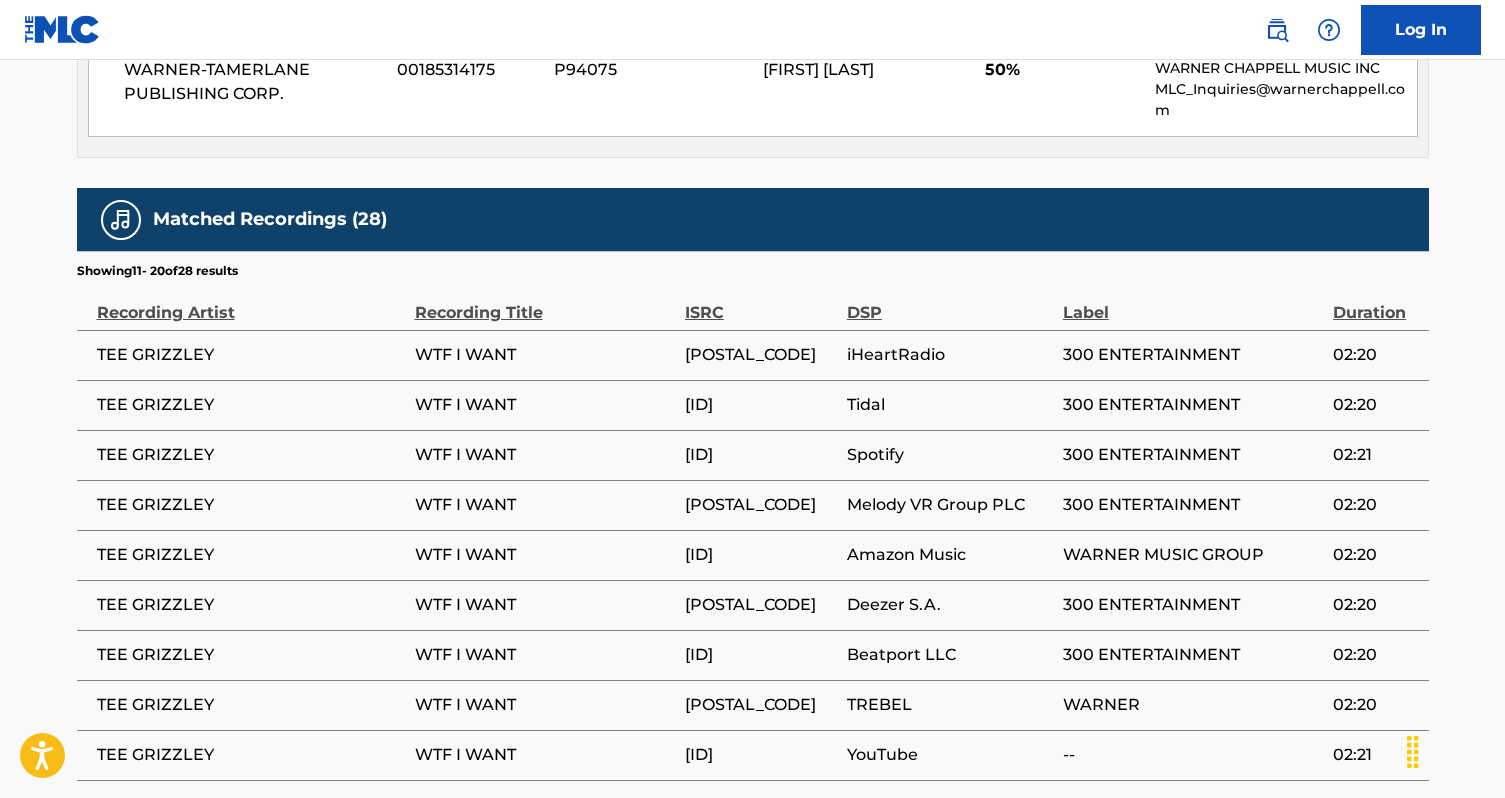 scroll, scrollTop: 1520, scrollLeft: 0, axis: vertical 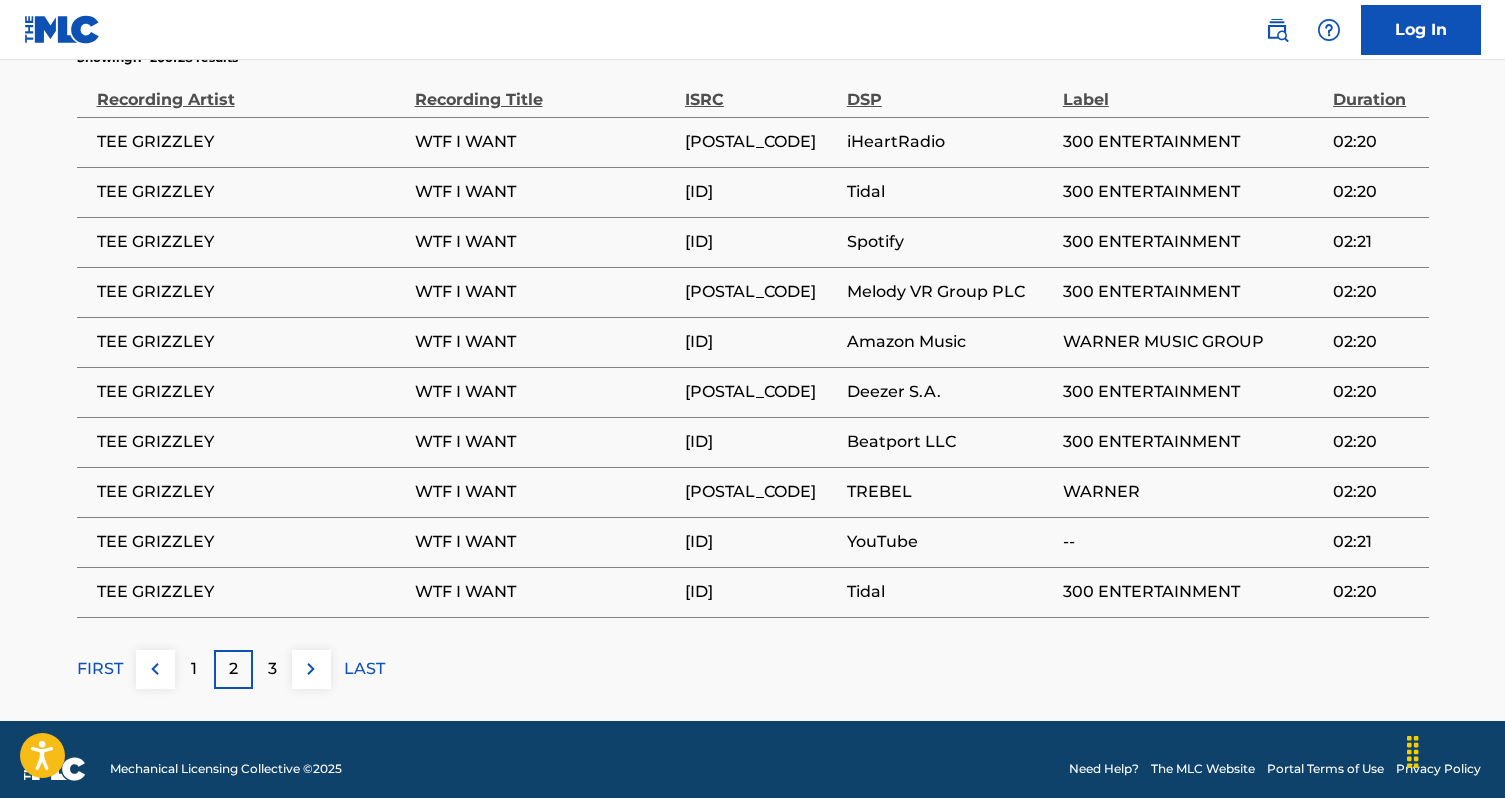 click on "3" at bounding box center (272, 669) 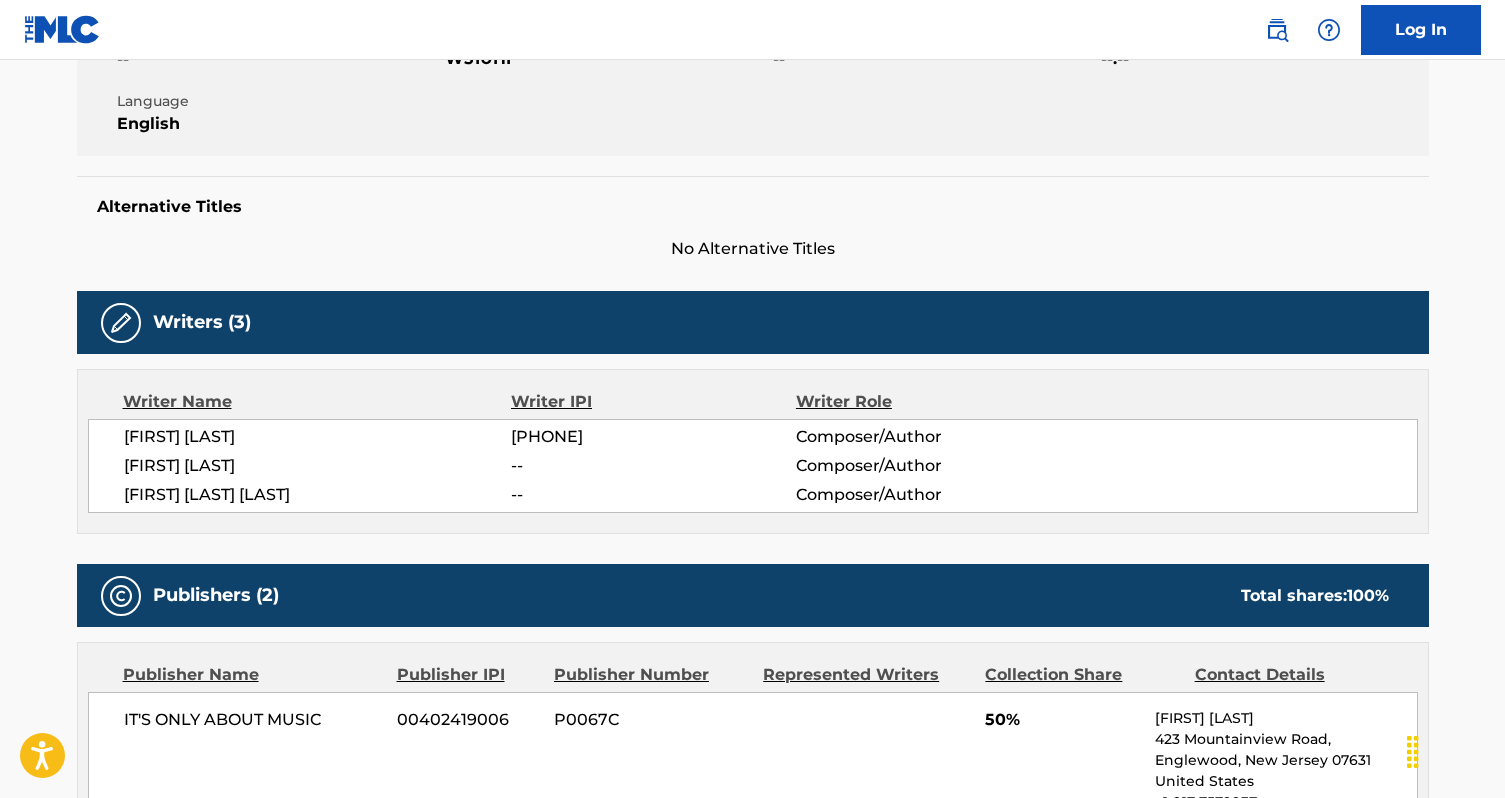 scroll, scrollTop: 409, scrollLeft: 0, axis: vertical 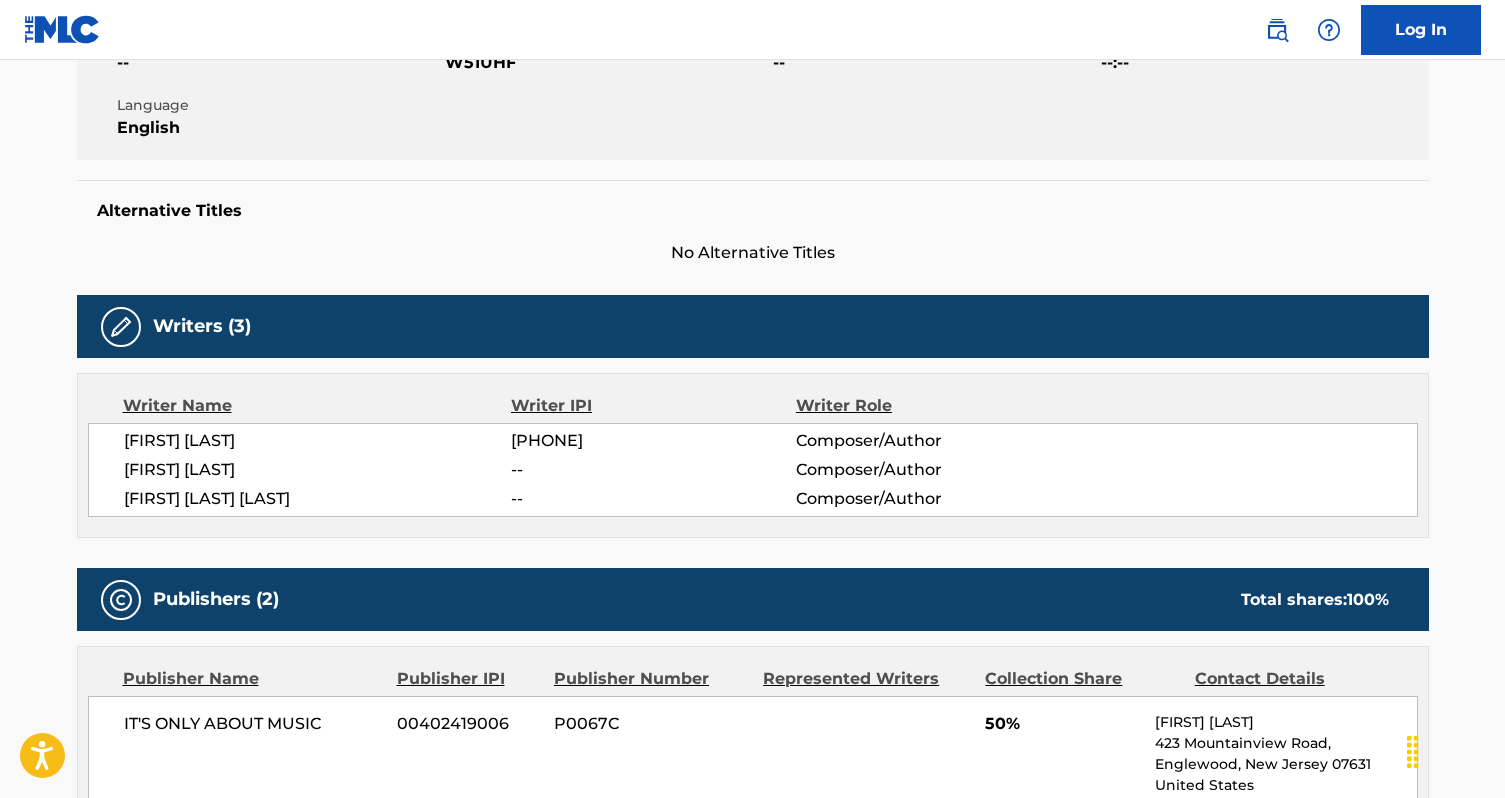 click on "[FIRST] [LAST]" at bounding box center (318, 441) 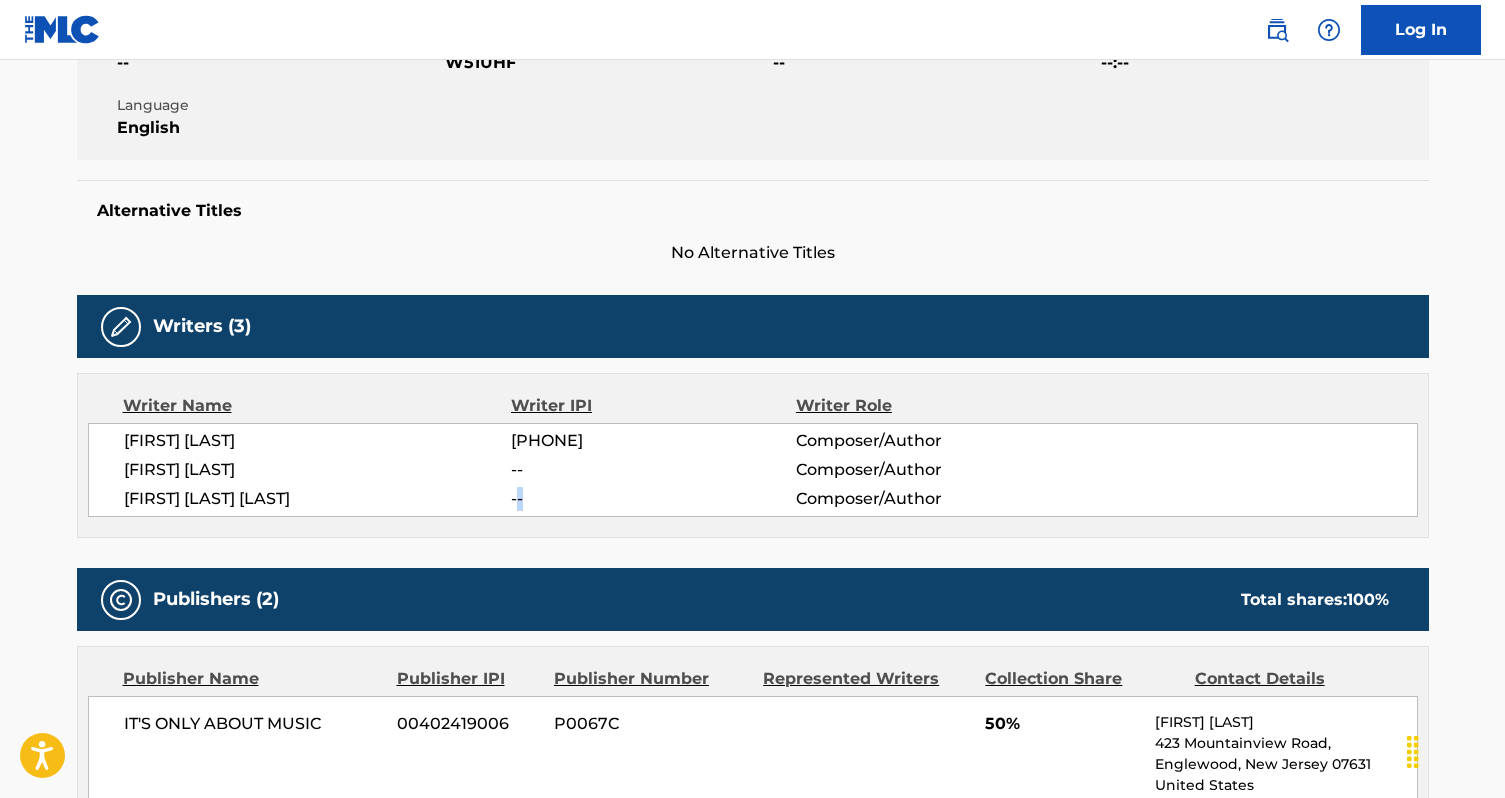drag, startPoint x: 517, startPoint y: 500, endPoint x: 560, endPoint y: 499, distance: 43.011627 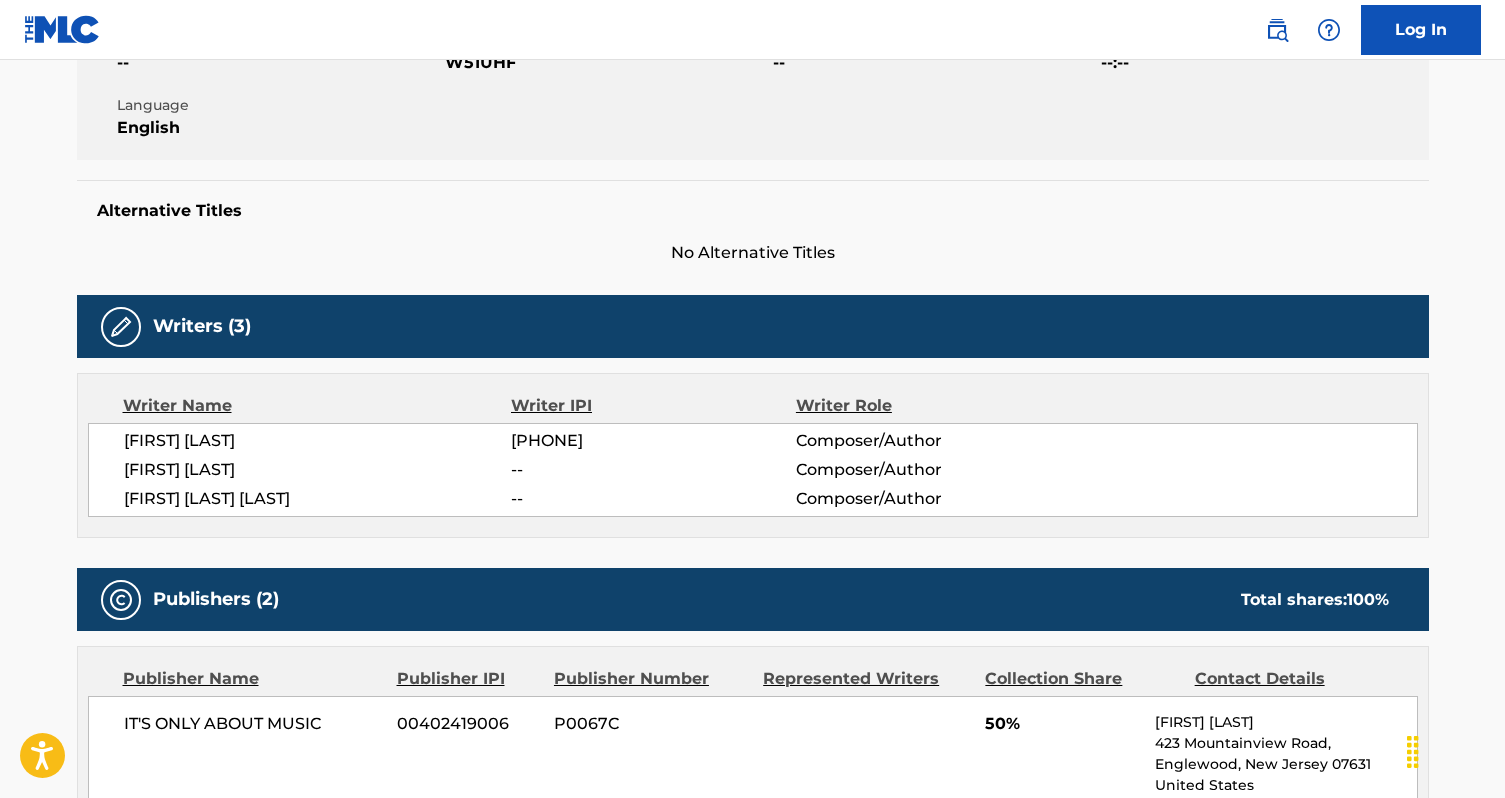 click on "--" at bounding box center (653, 499) 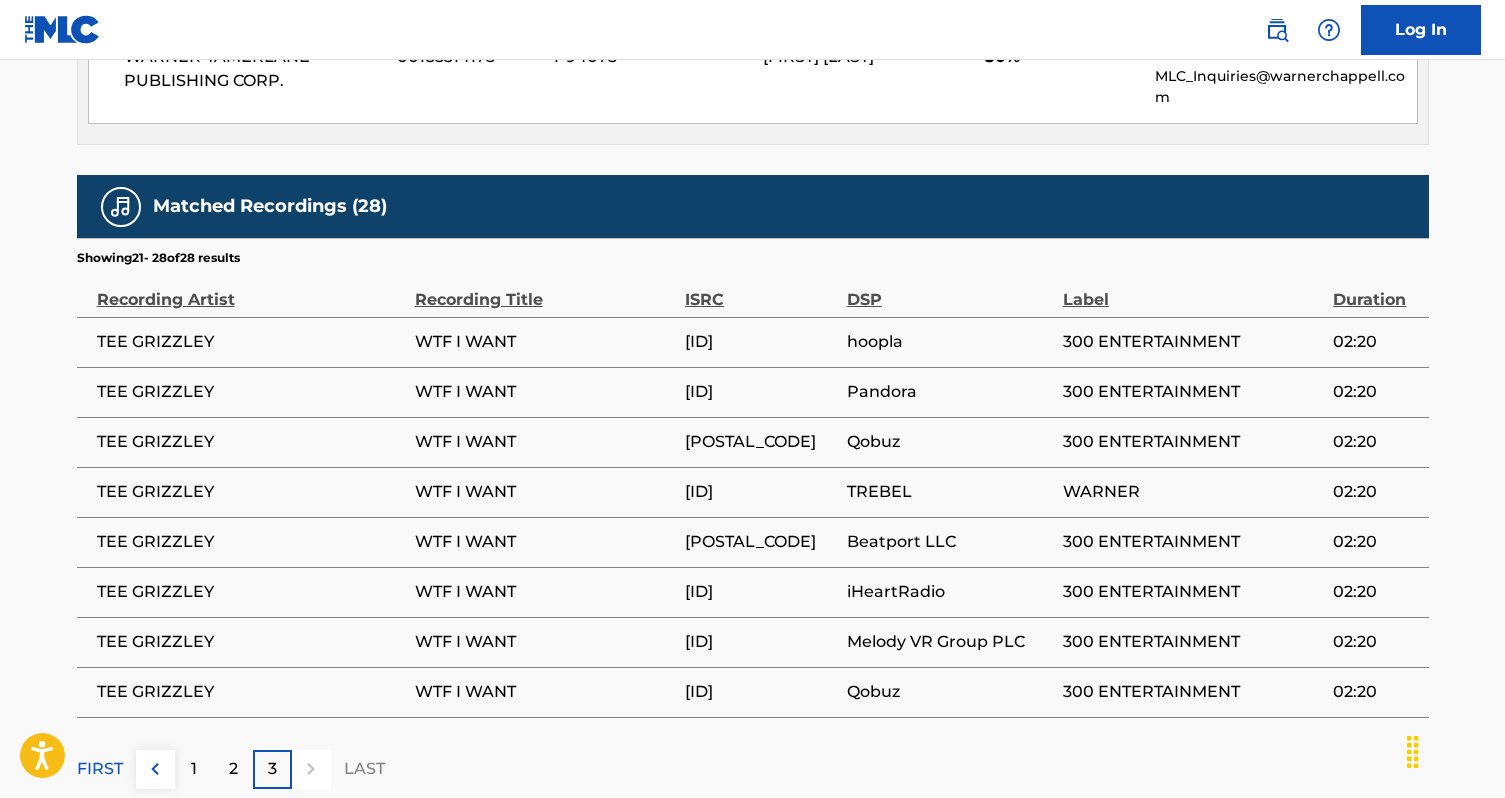 scroll, scrollTop: 1420, scrollLeft: 0, axis: vertical 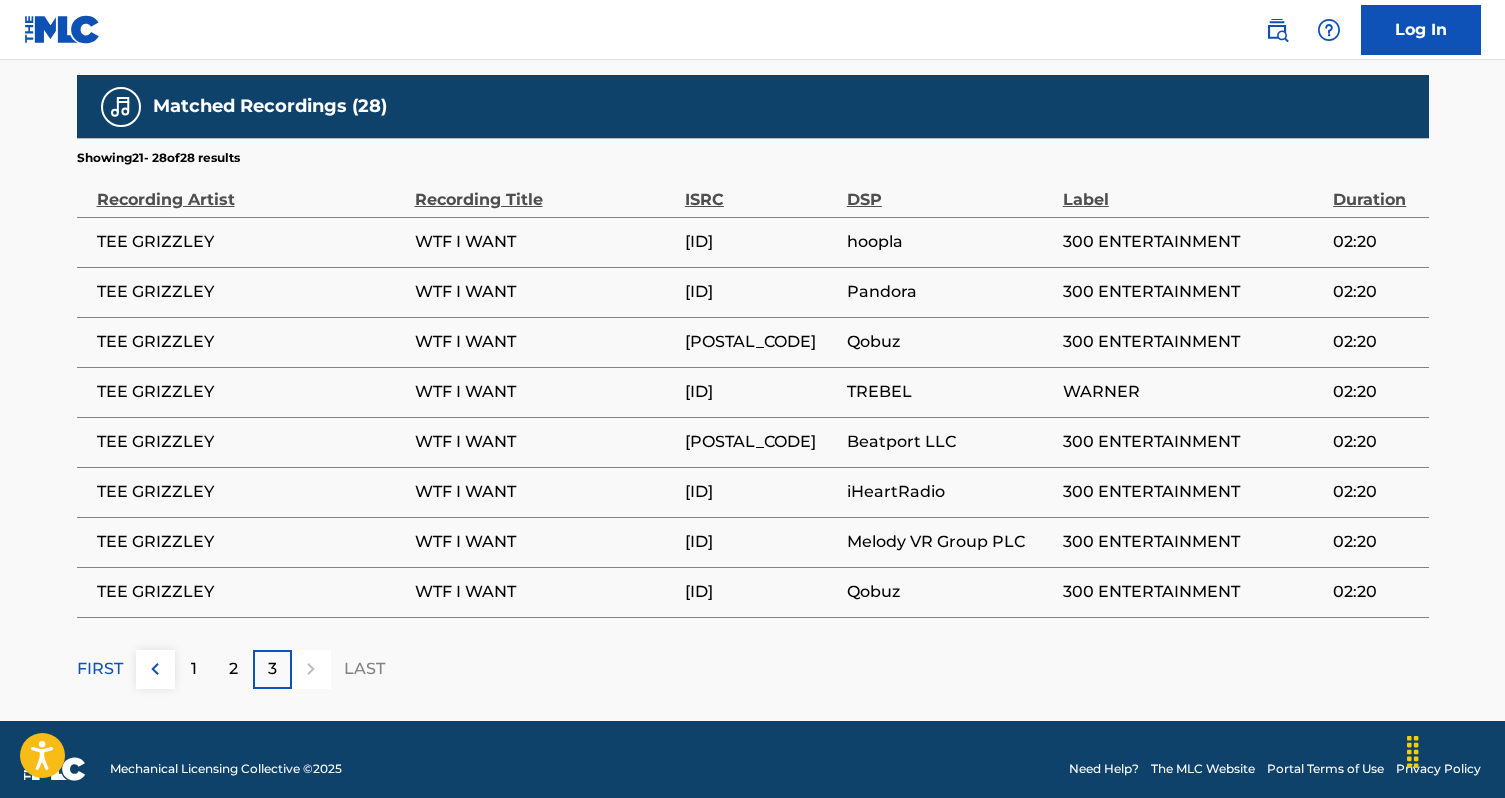 click on "1" at bounding box center [194, 669] 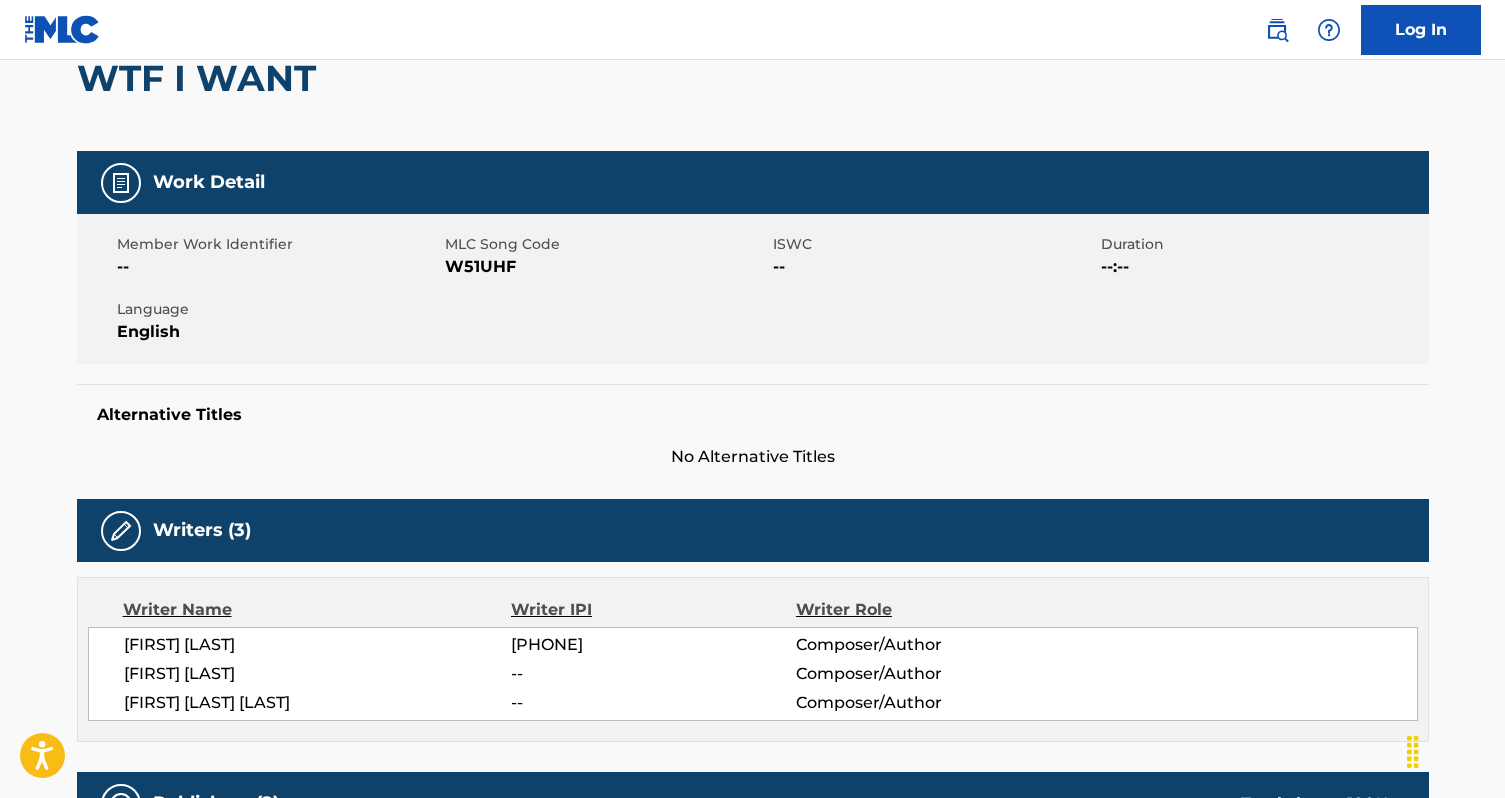 scroll, scrollTop: 0, scrollLeft: 0, axis: both 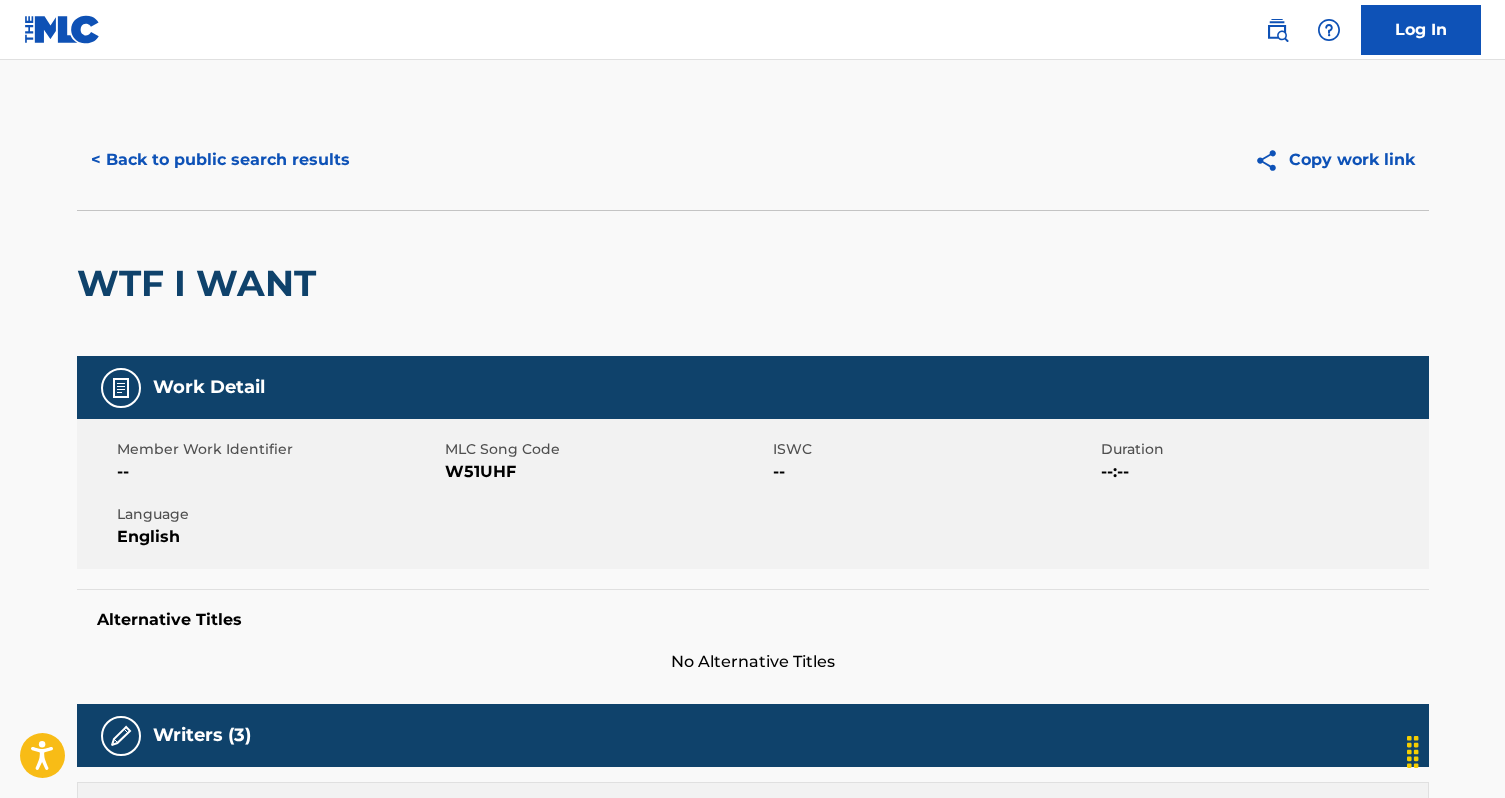 click on "< Back to public search results" at bounding box center [220, 160] 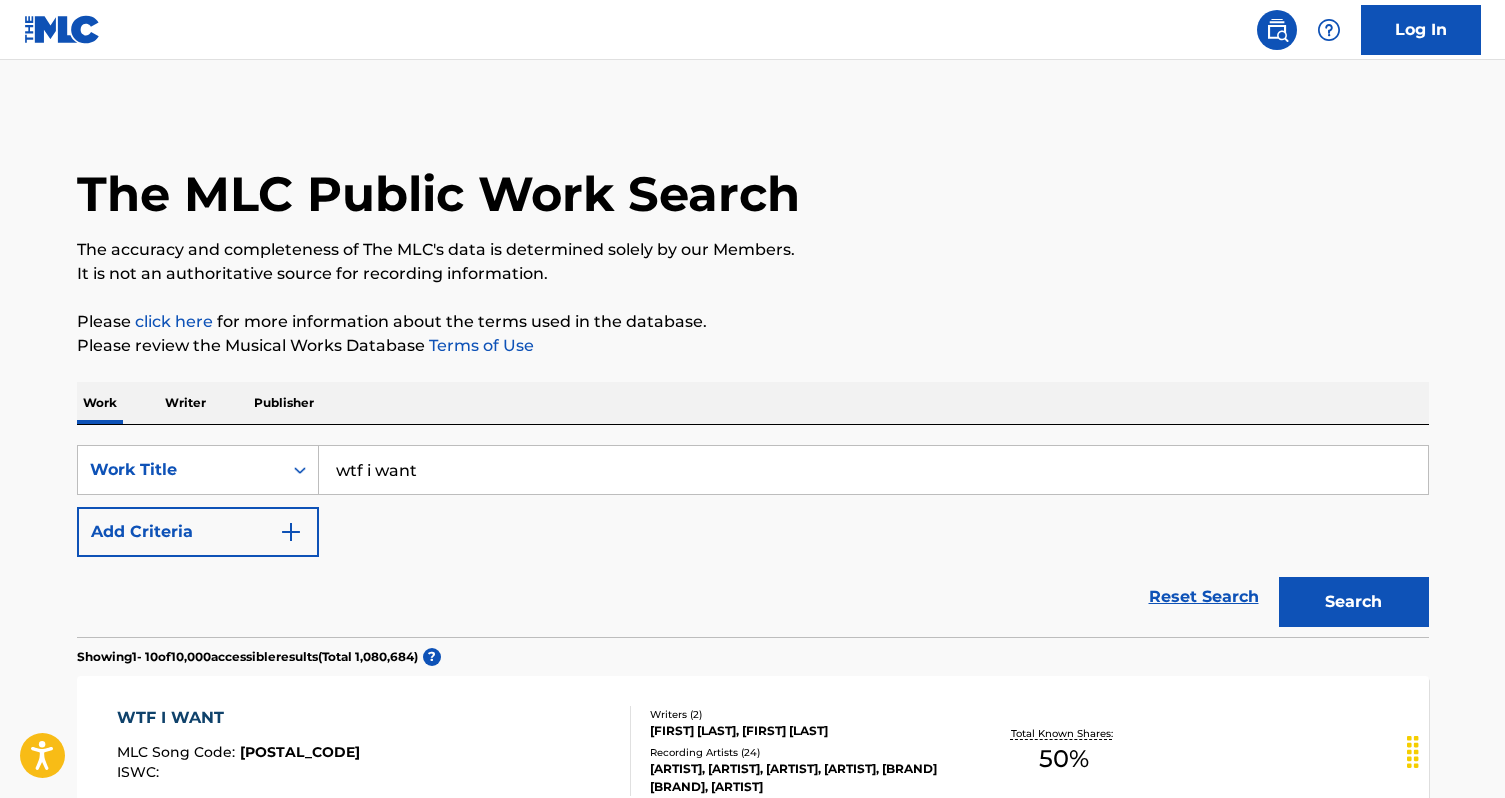 scroll, scrollTop: 564, scrollLeft: 0, axis: vertical 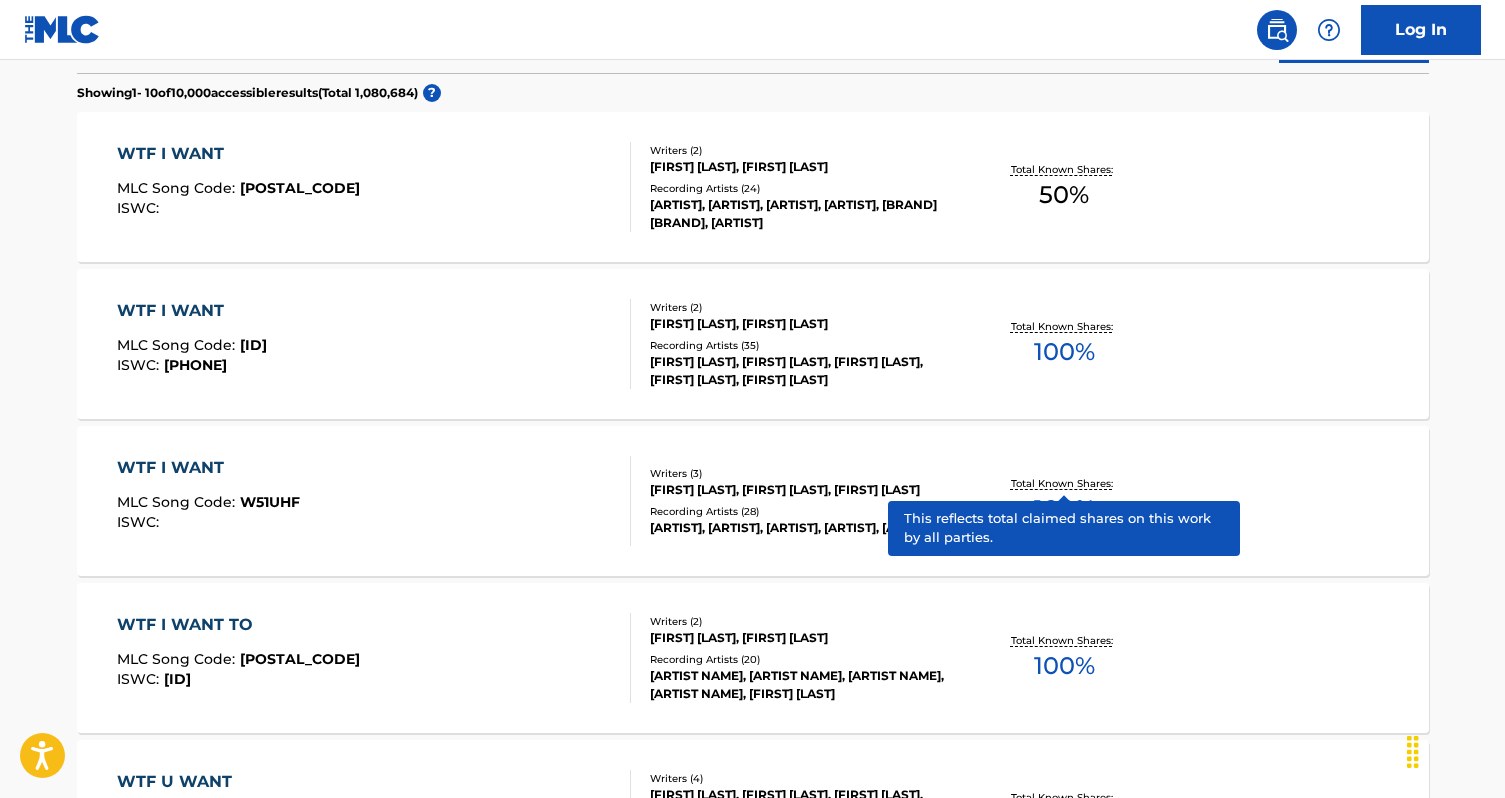 click on "Total Known Shares:" at bounding box center (1064, 483) 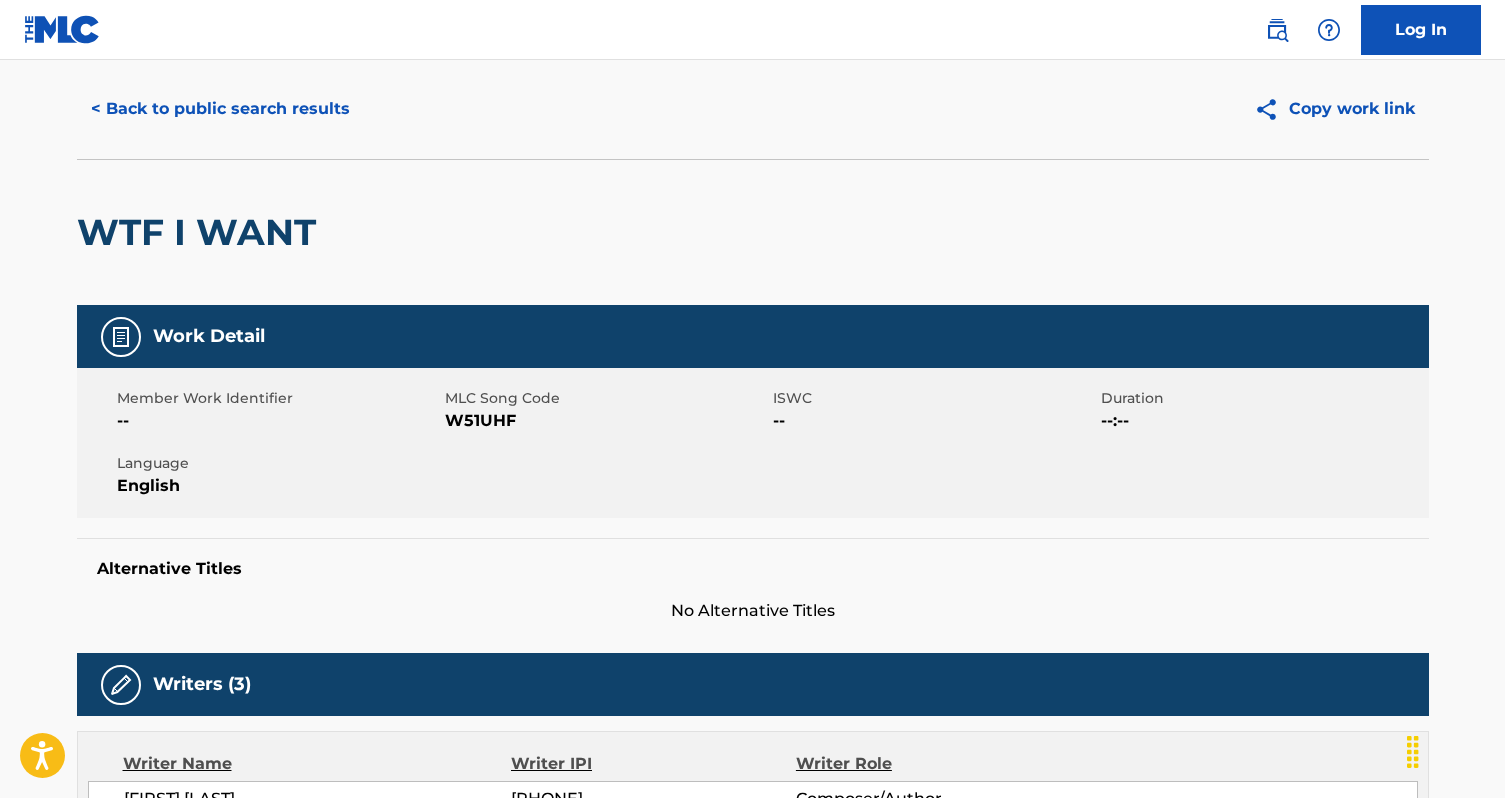 scroll, scrollTop: 0, scrollLeft: 0, axis: both 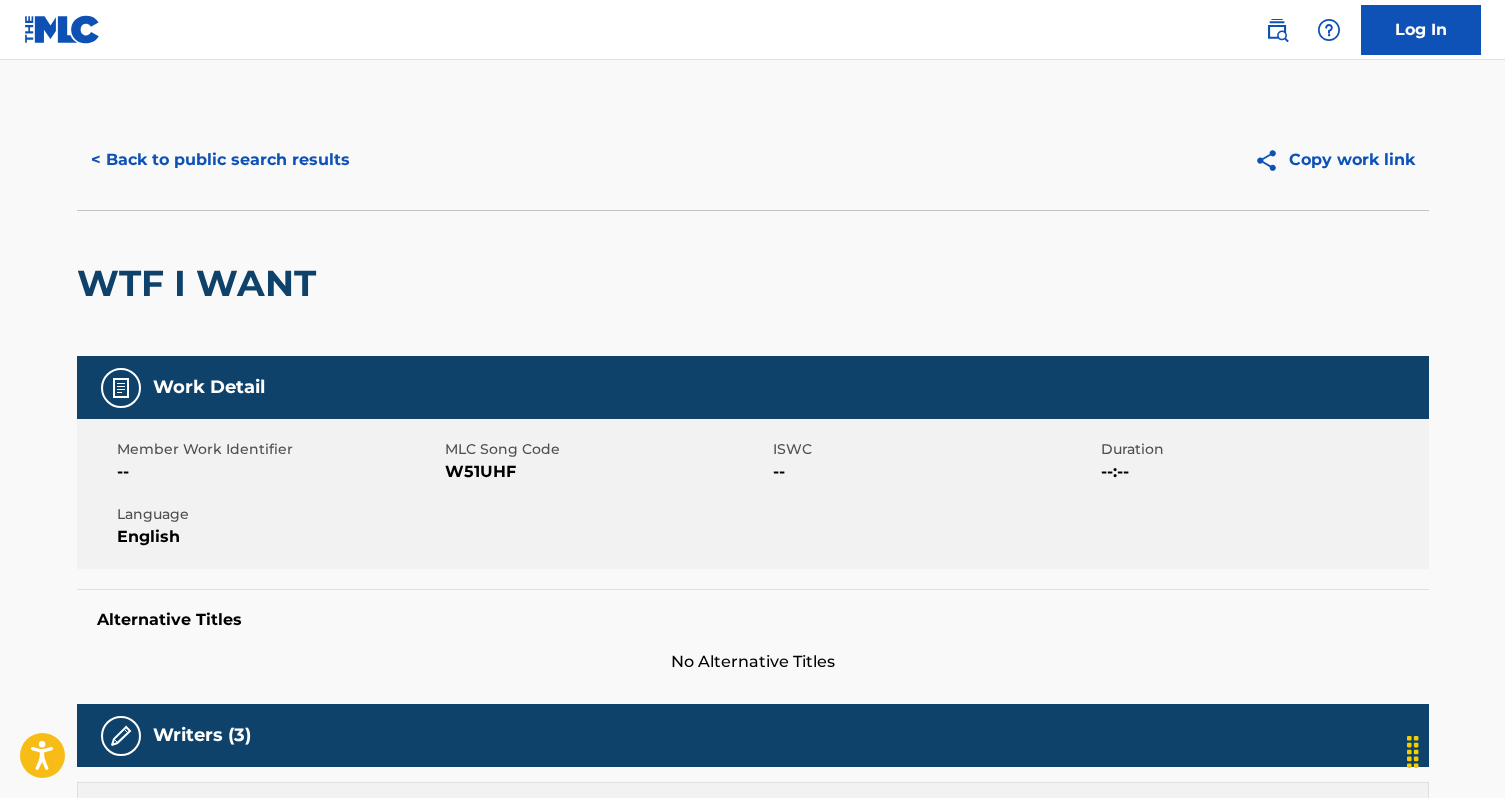 click on "< Back to public search results" at bounding box center [220, 160] 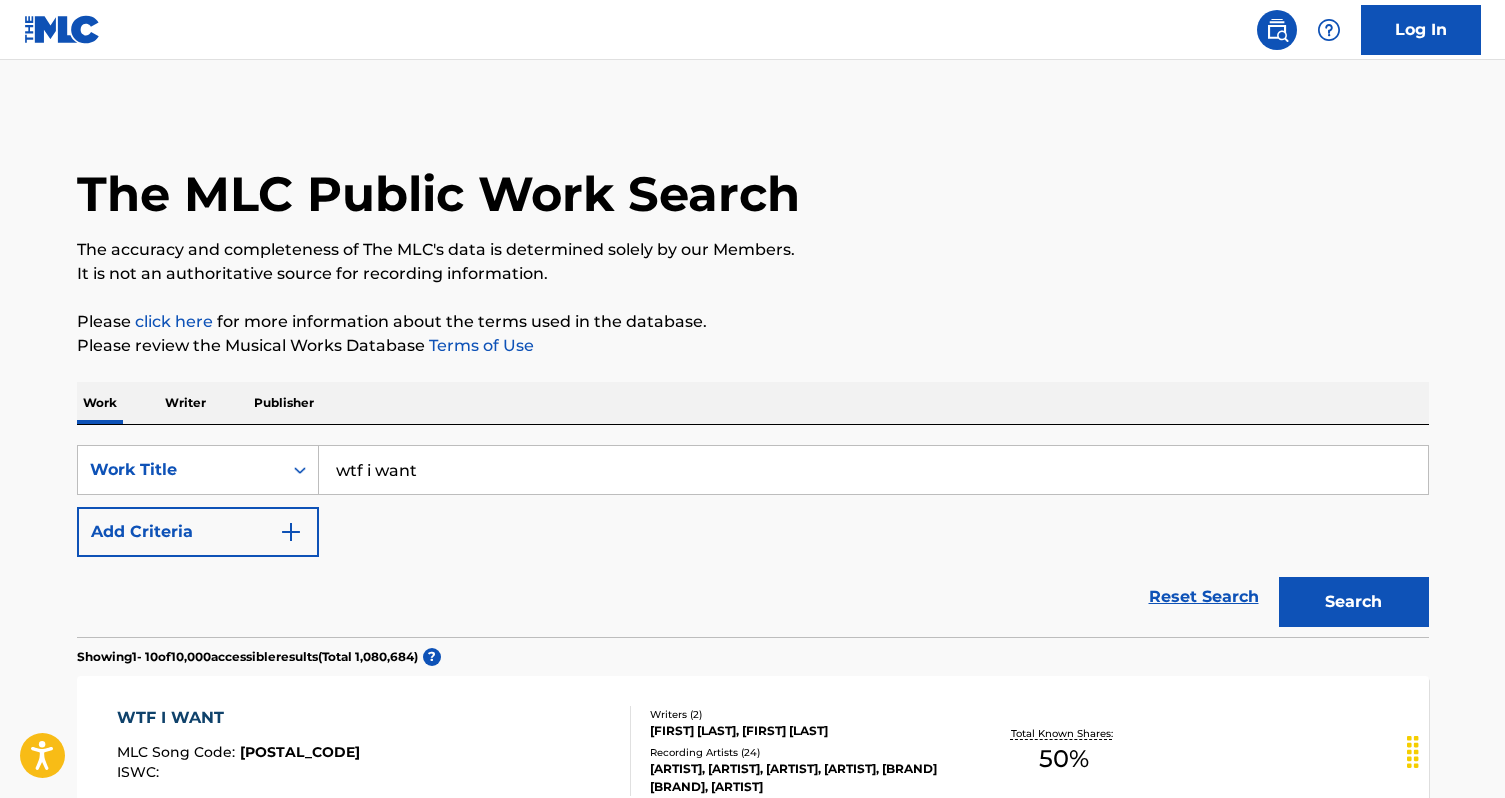 scroll, scrollTop: 0, scrollLeft: 0, axis: both 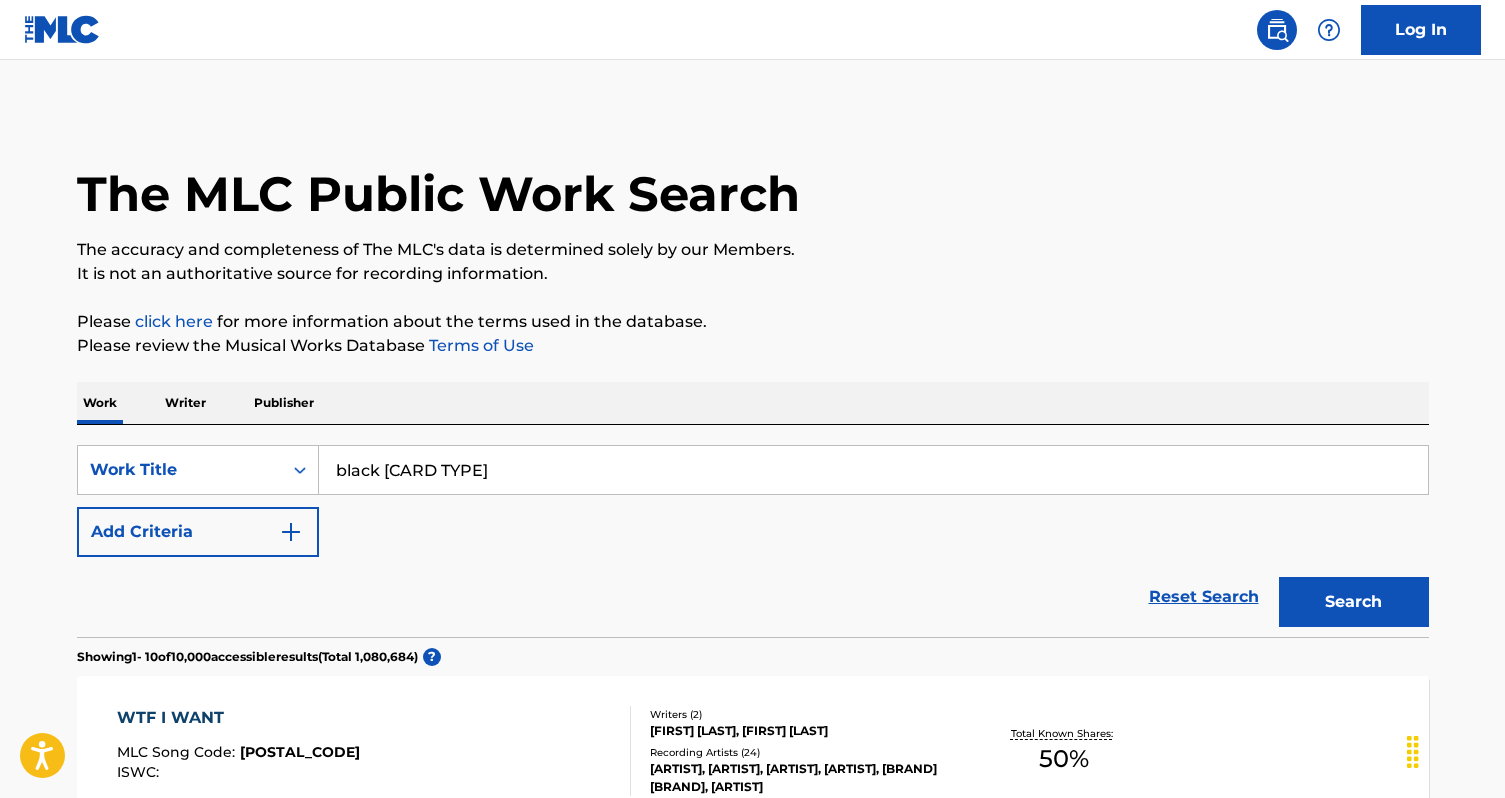 type on "black [CARD TYPE]" 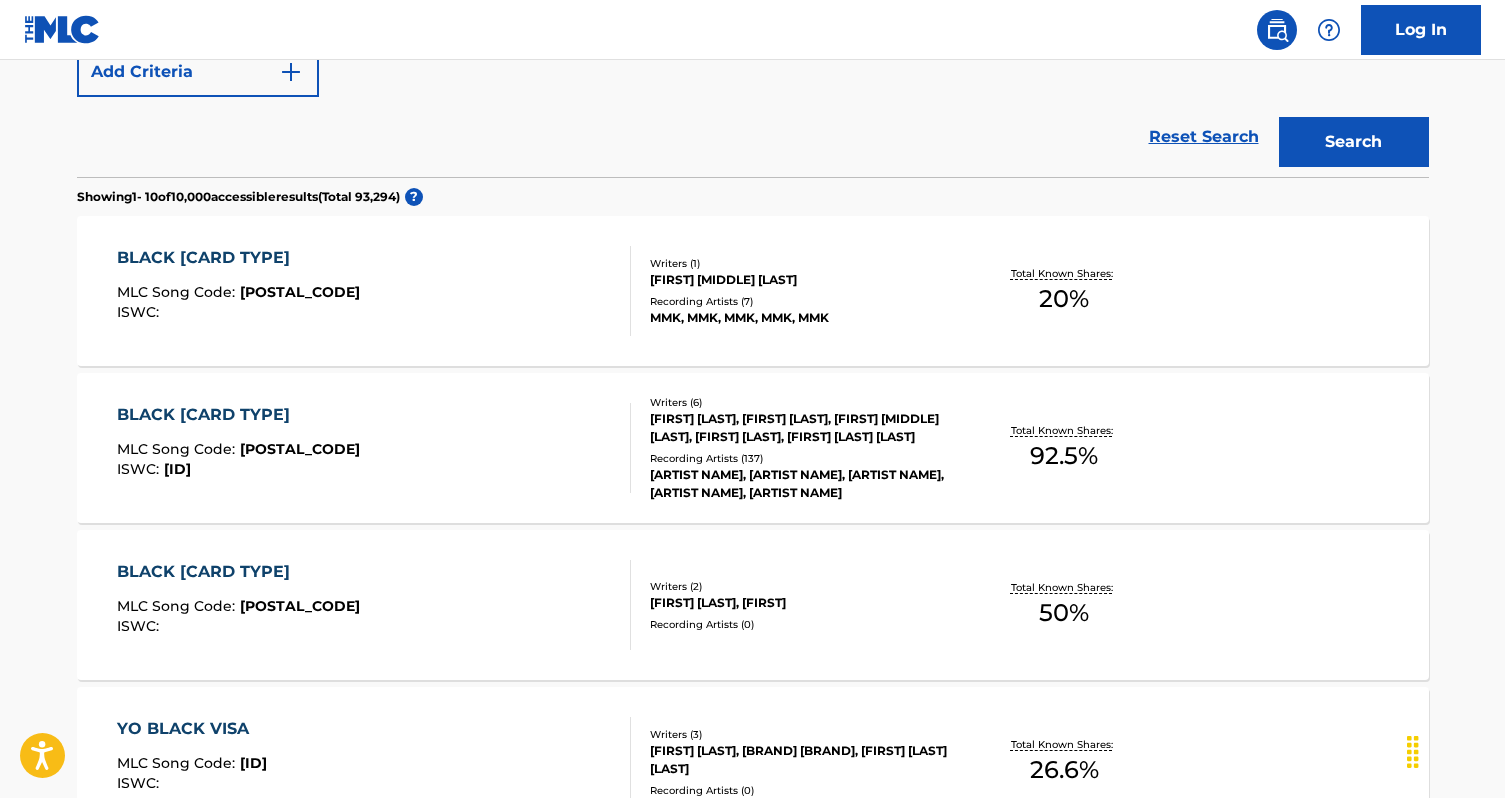 scroll, scrollTop: 478, scrollLeft: 0, axis: vertical 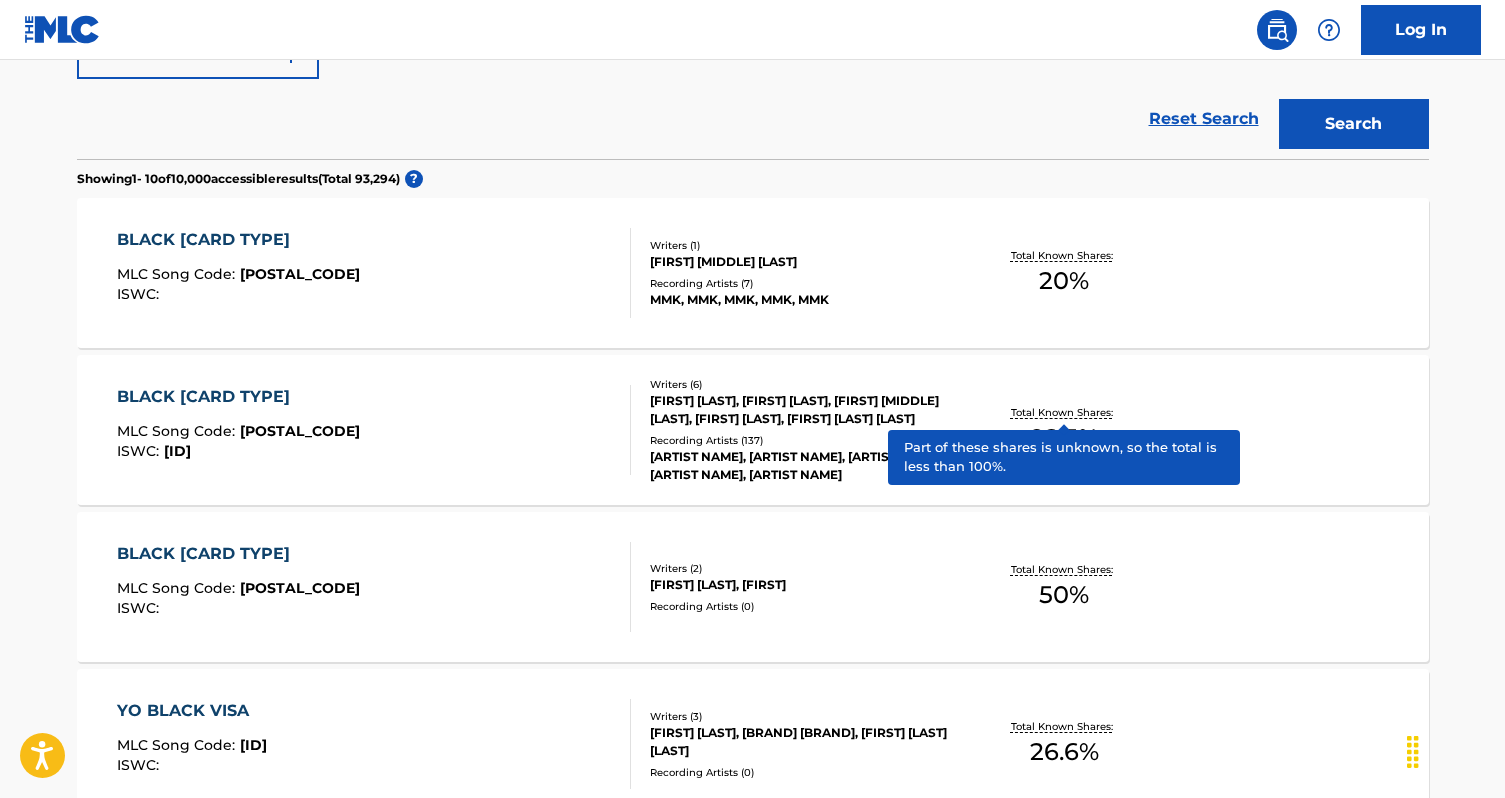click on "Total Known Shares:" at bounding box center (1064, 412) 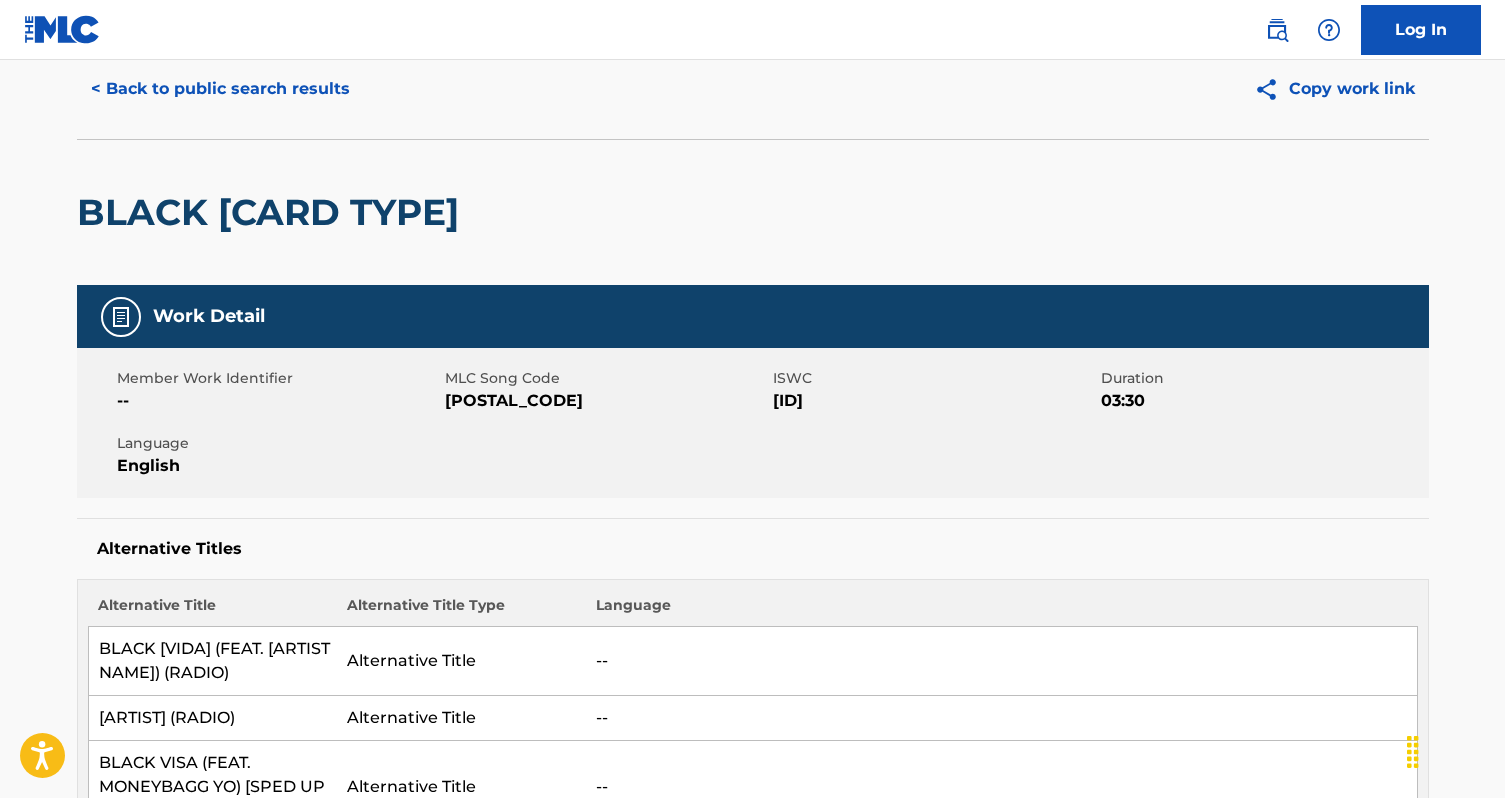 scroll, scrollTop: 0, scrollLeft: 0, axis: both 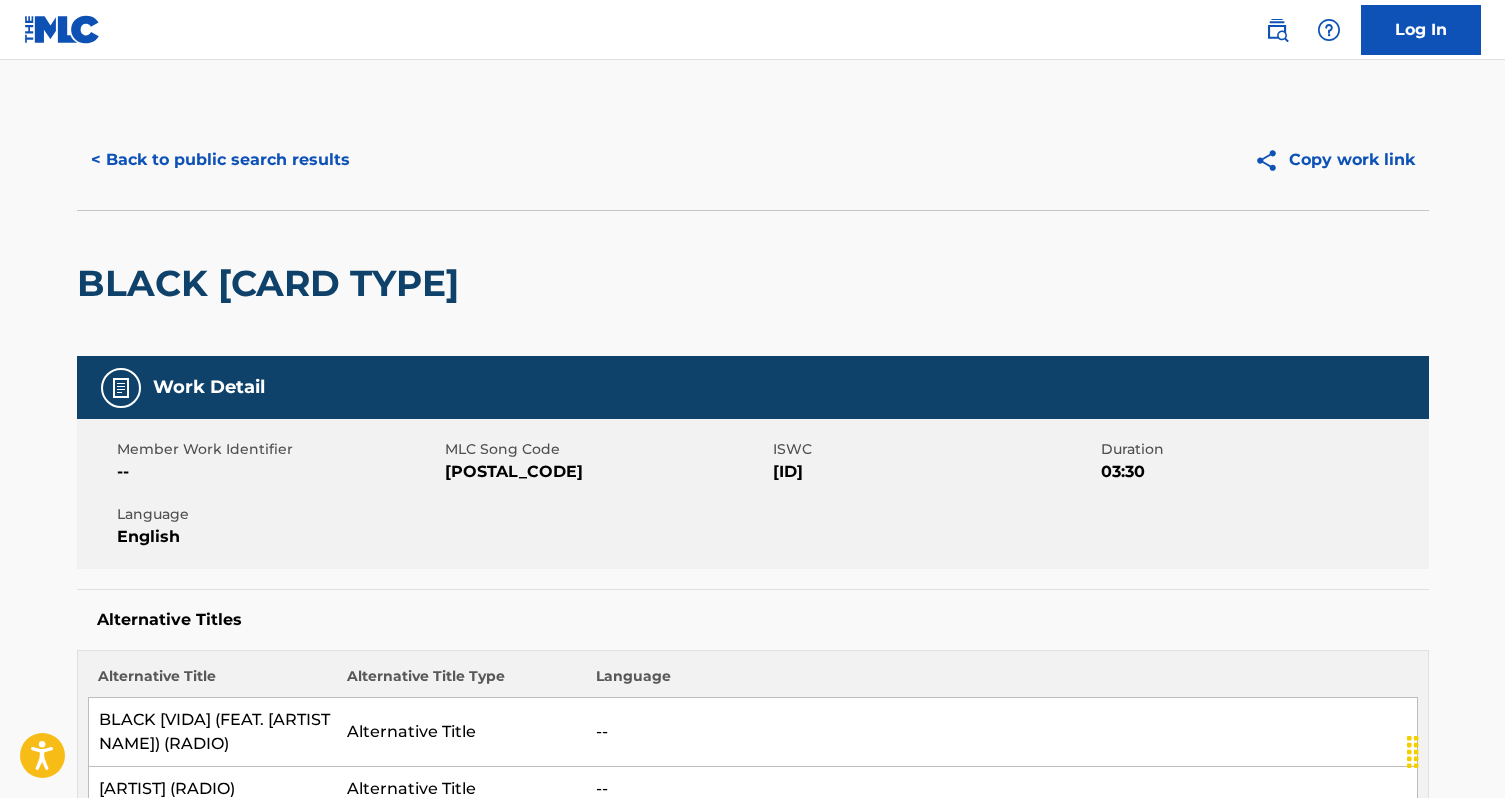 click on "< Back to public search results" at bounding box center [220, 160] 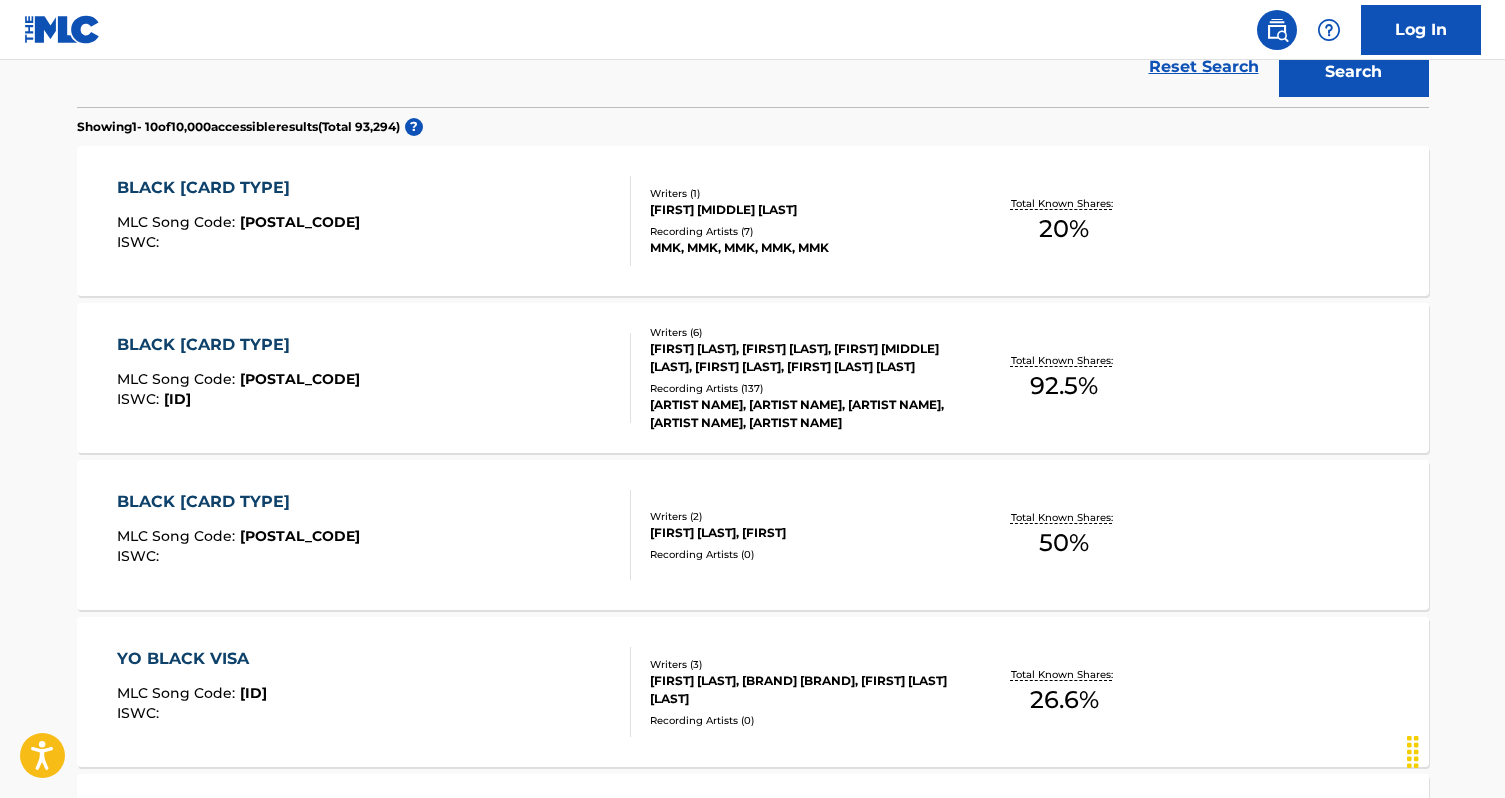 scroll, scrollTop: 0, scrollLeft: 0, axis: both 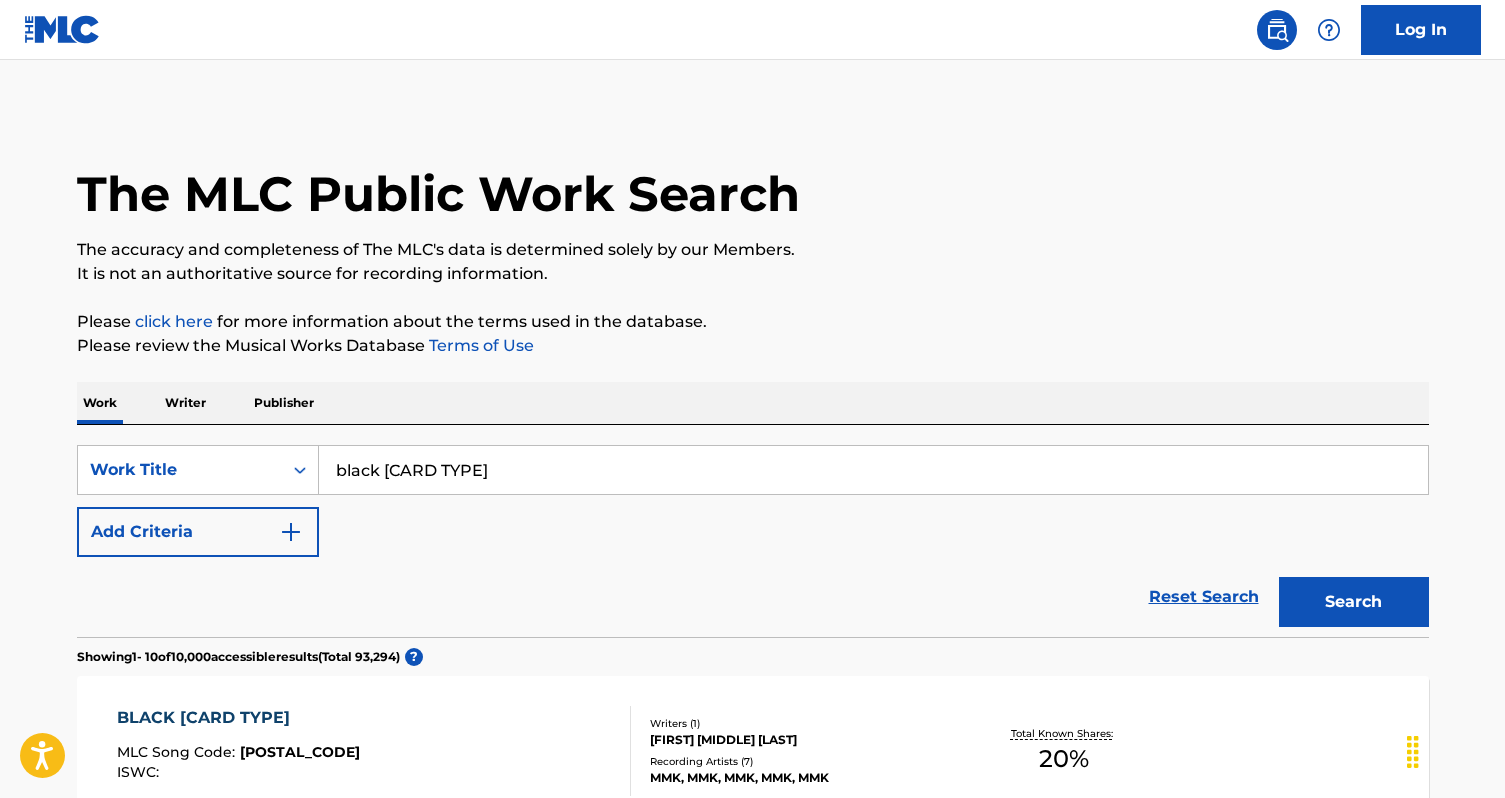 click on "black [CARD TYPE]" at bounding box center (873, 470) 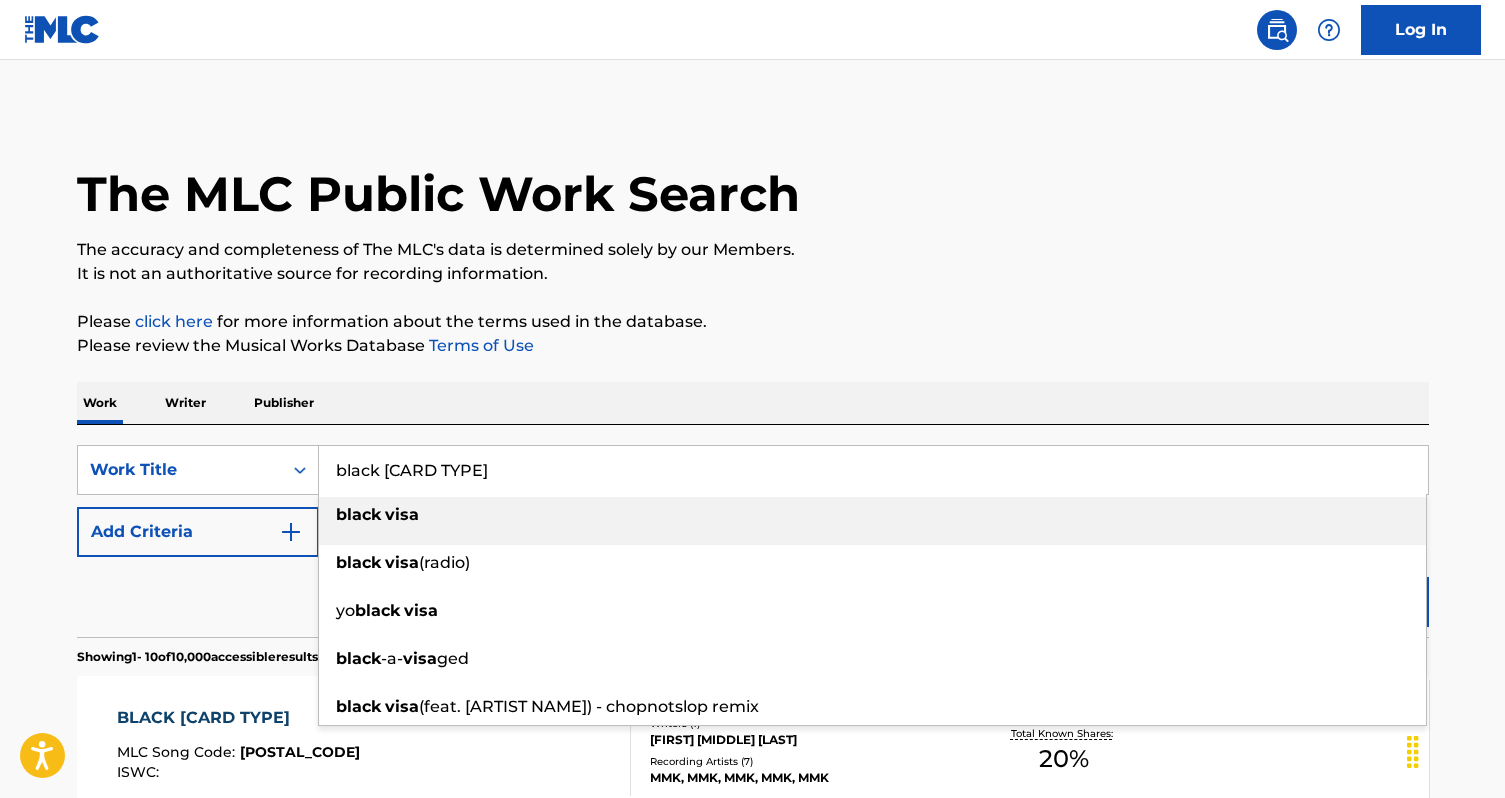 click on "black [CARD TYPE]" at bounding box center (873, 470) 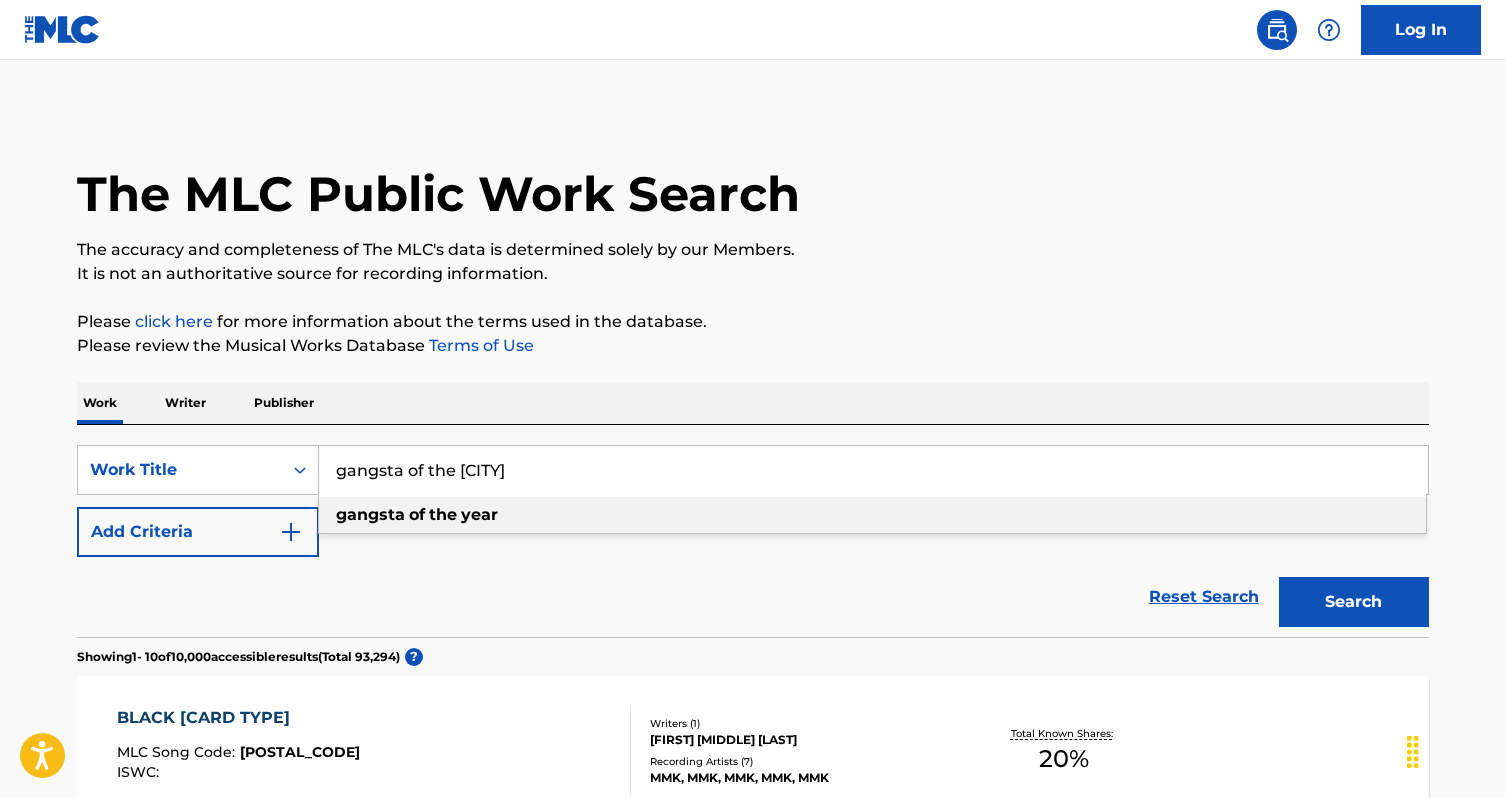 type on "gangsta of the [CITY]" 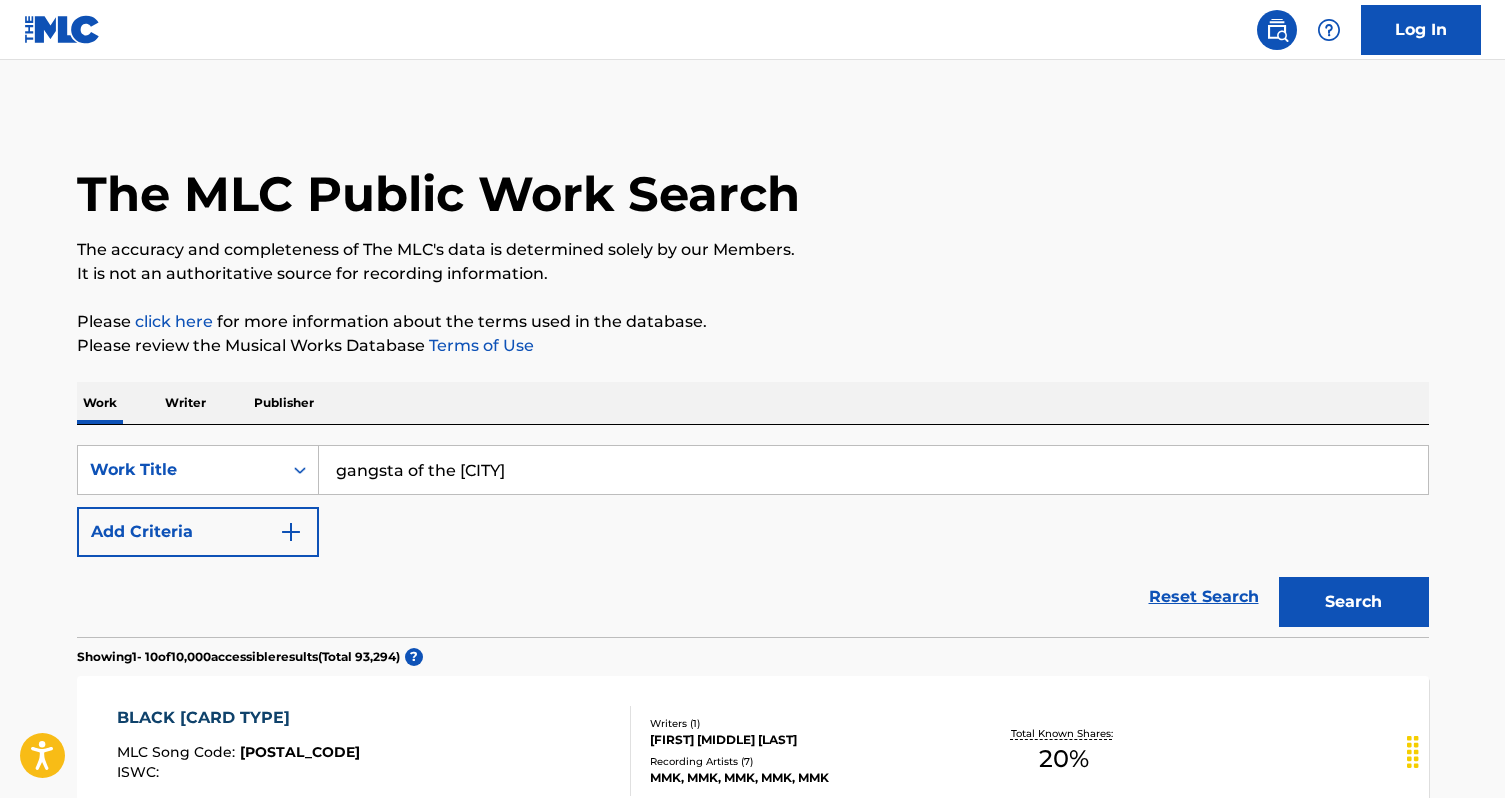 click on "Search" at bounding box center [1354, 602] 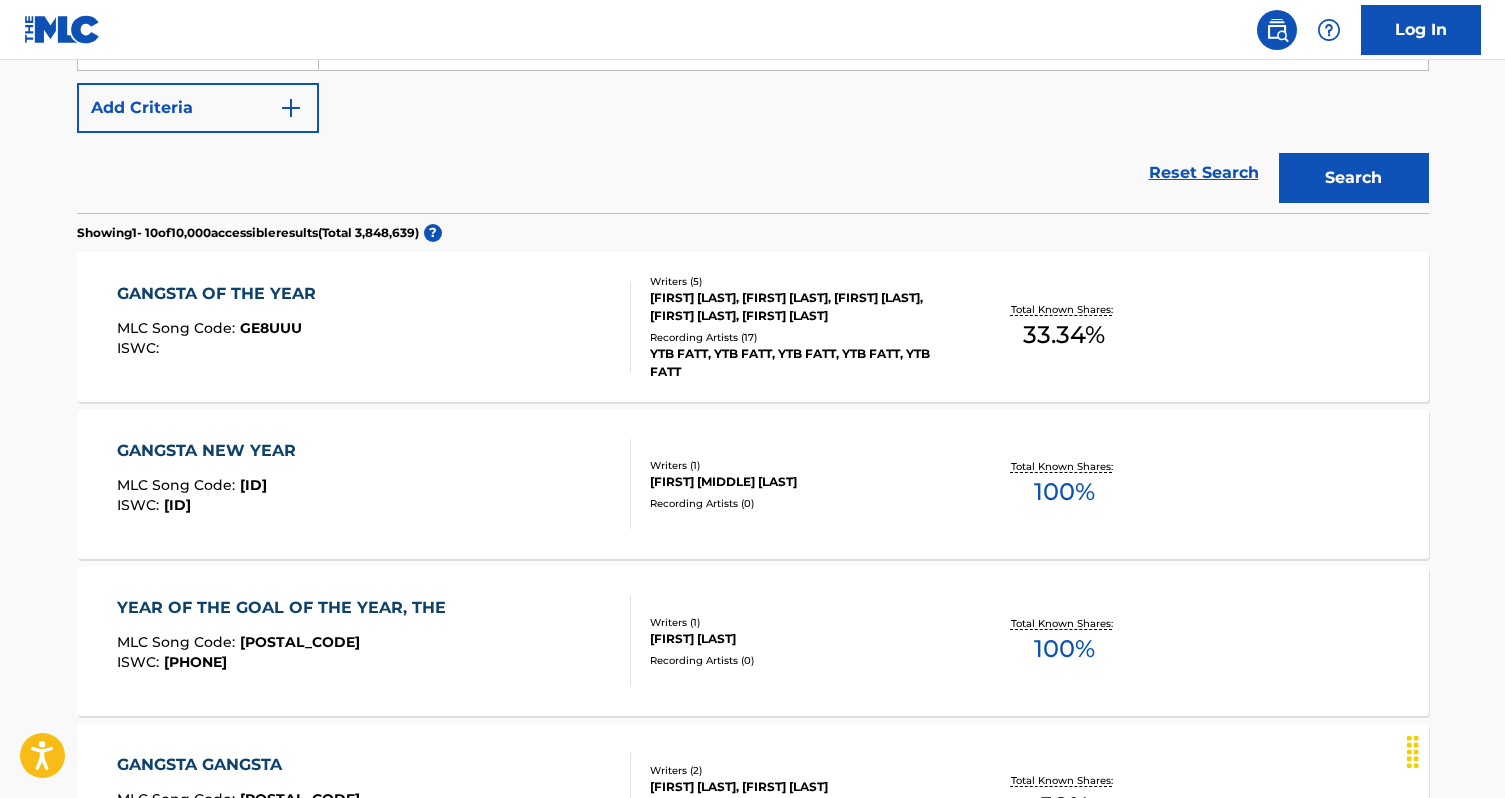 scroll, scrollTop: 426, scrollLeft: 0, axis: vertical 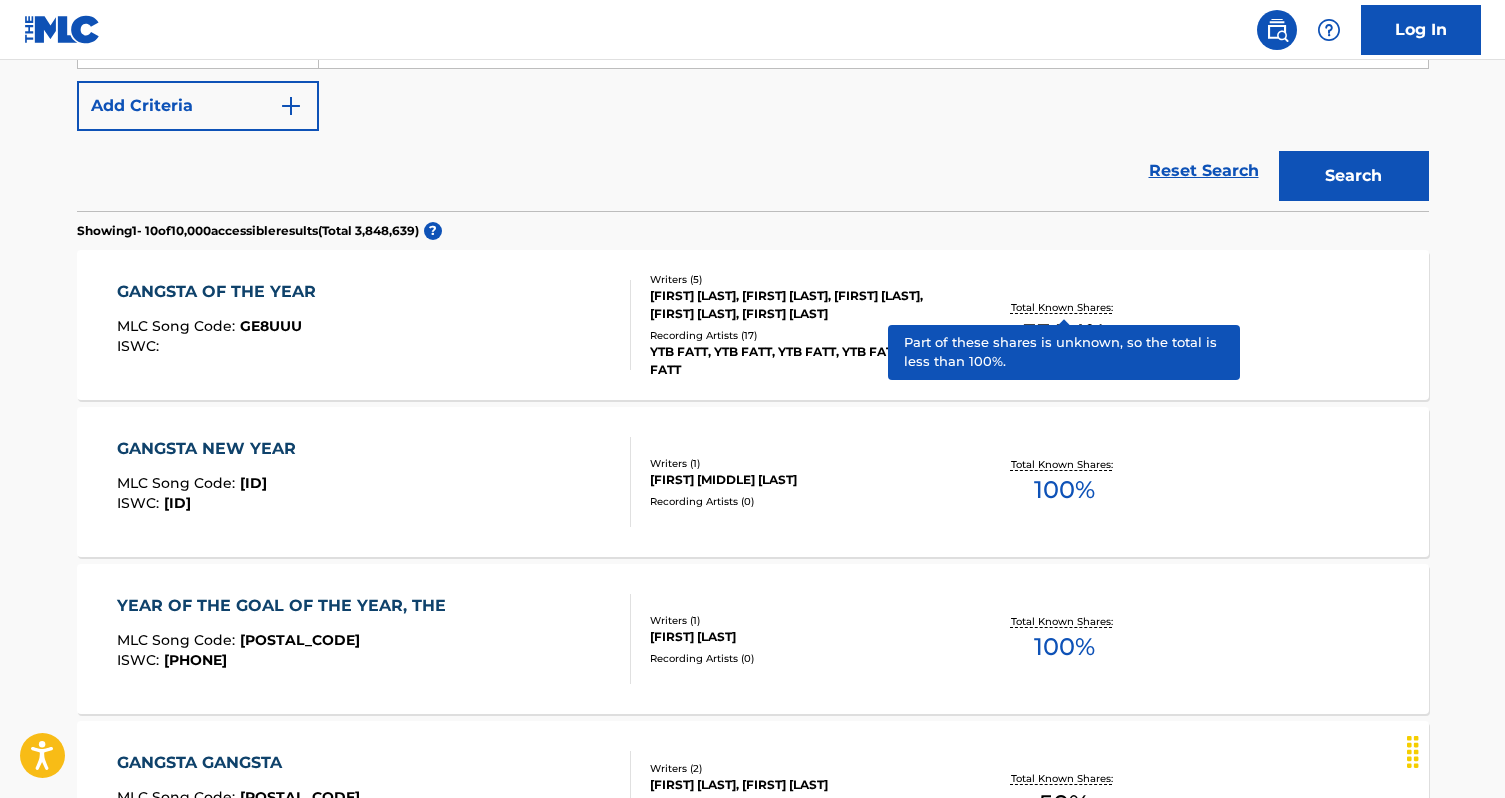 click on "Total Known Shares:" at bounding box center (1064, 307) 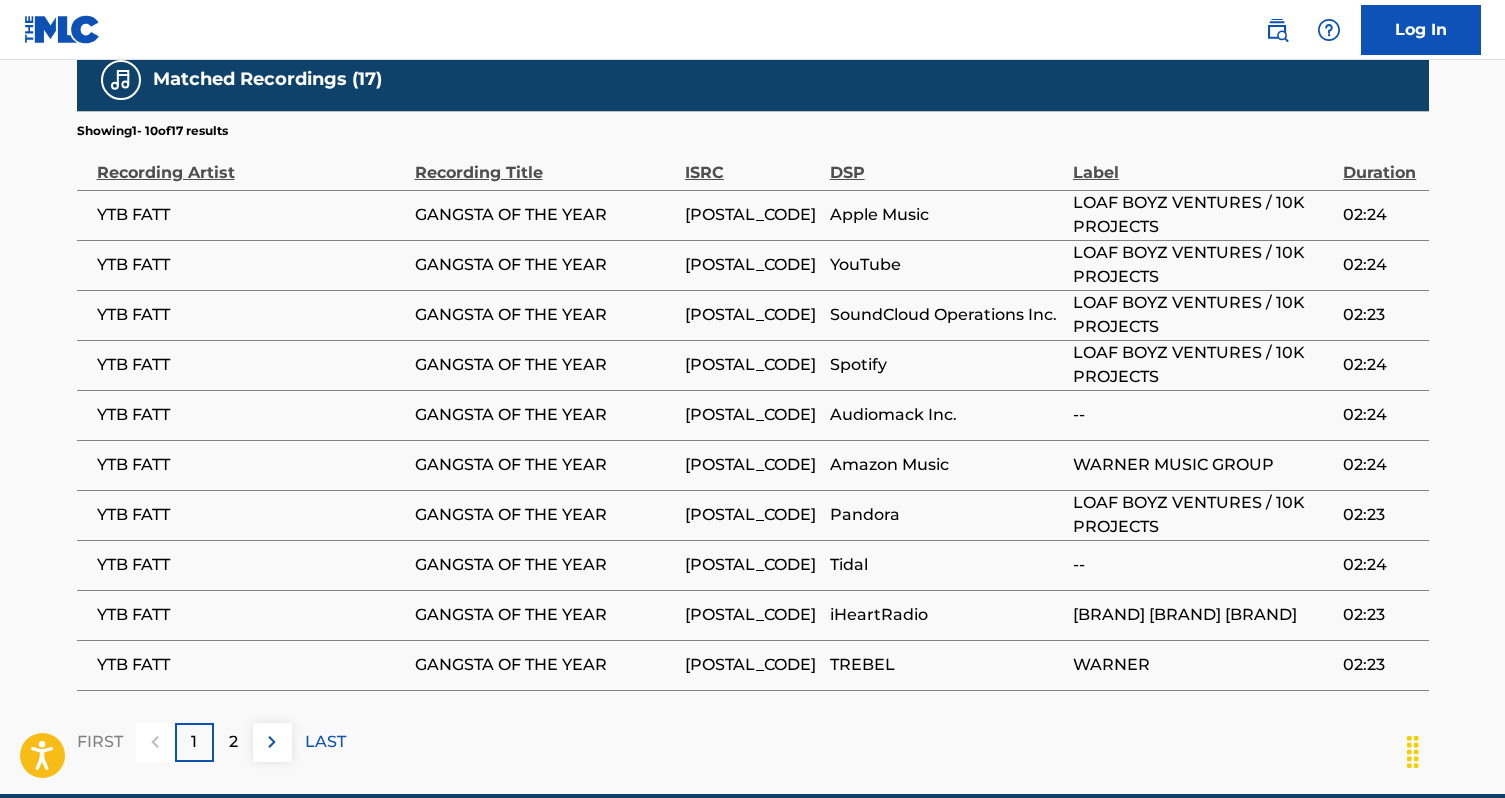 scroll, scrollTop: 1812, scrollLeft: 0, axis: vertical 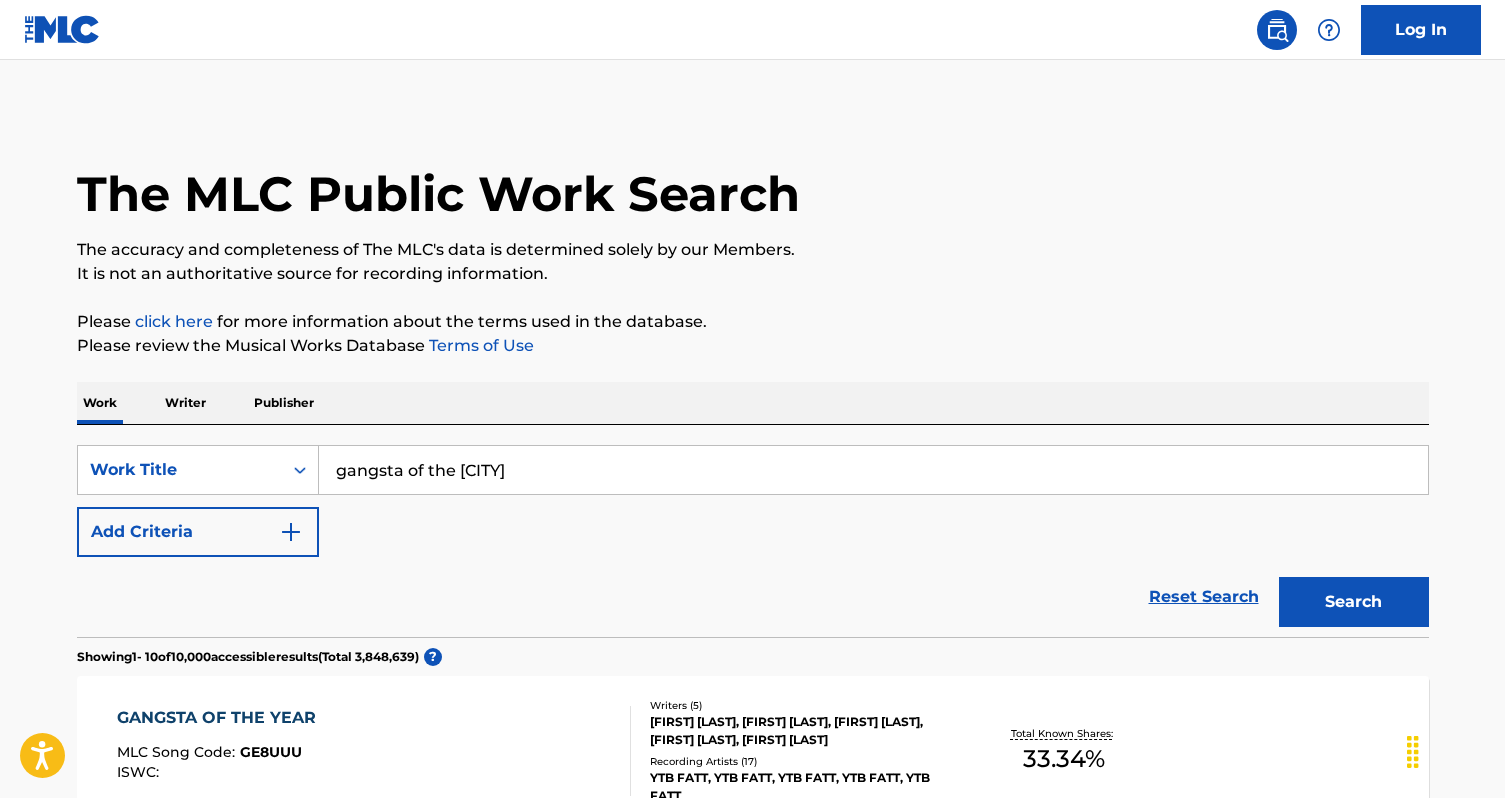 click on "gangsta of the [CITY]" at bounding box center (873, 470) 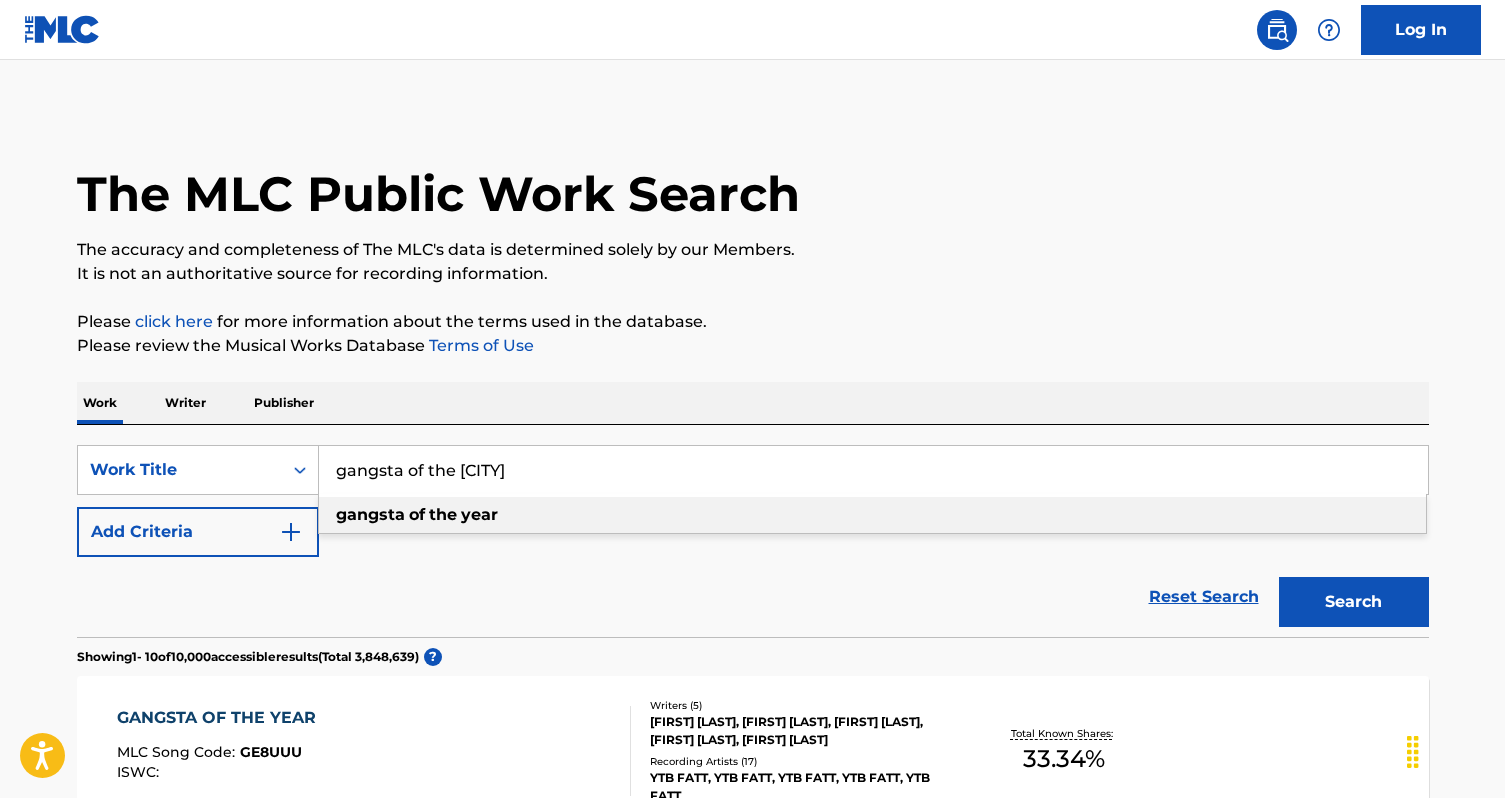 click on "gangsta of the [CITY]" at bounding box center [873, 470] 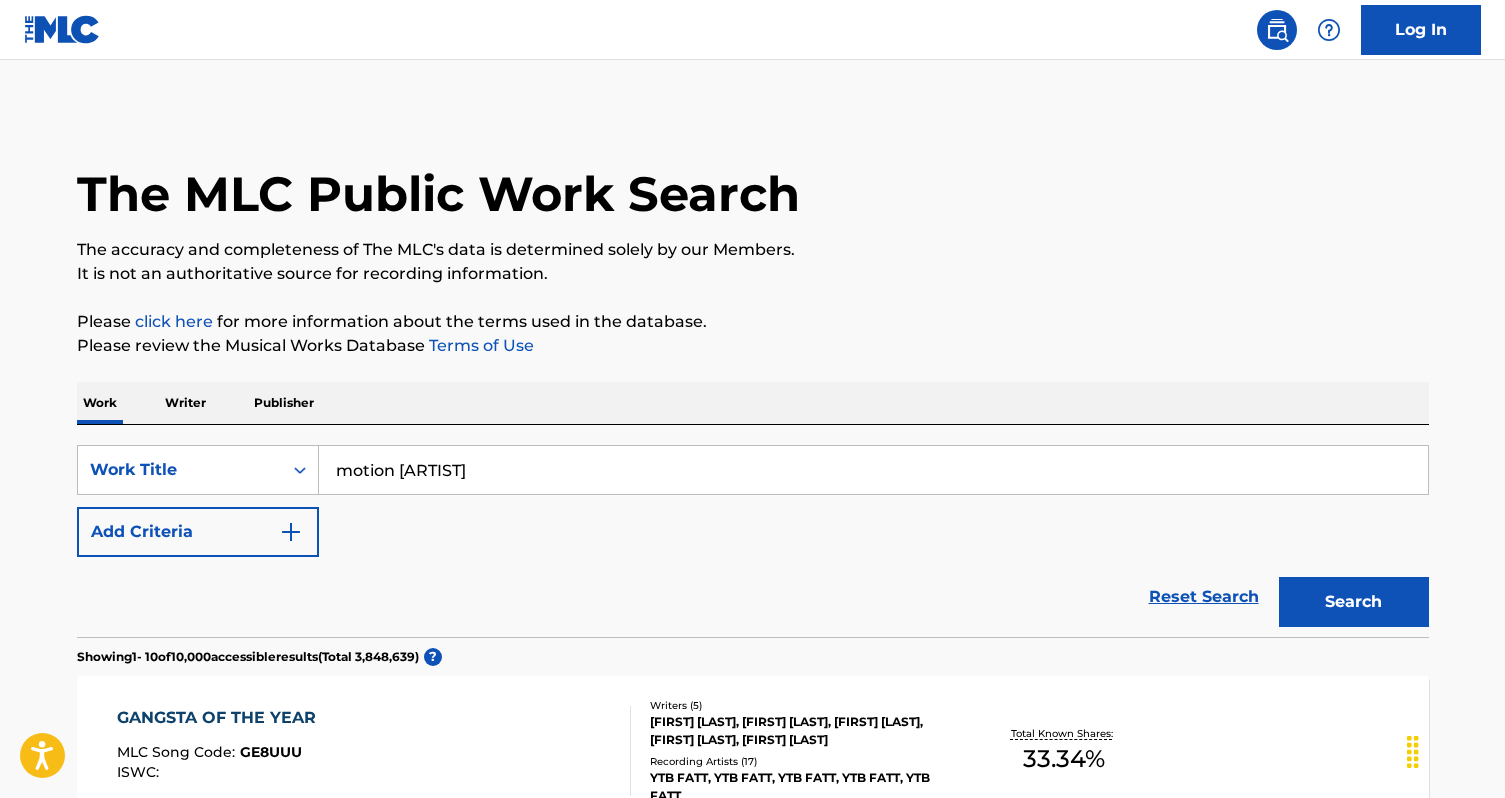 click on "Search" at bounding box center (1354, 602) 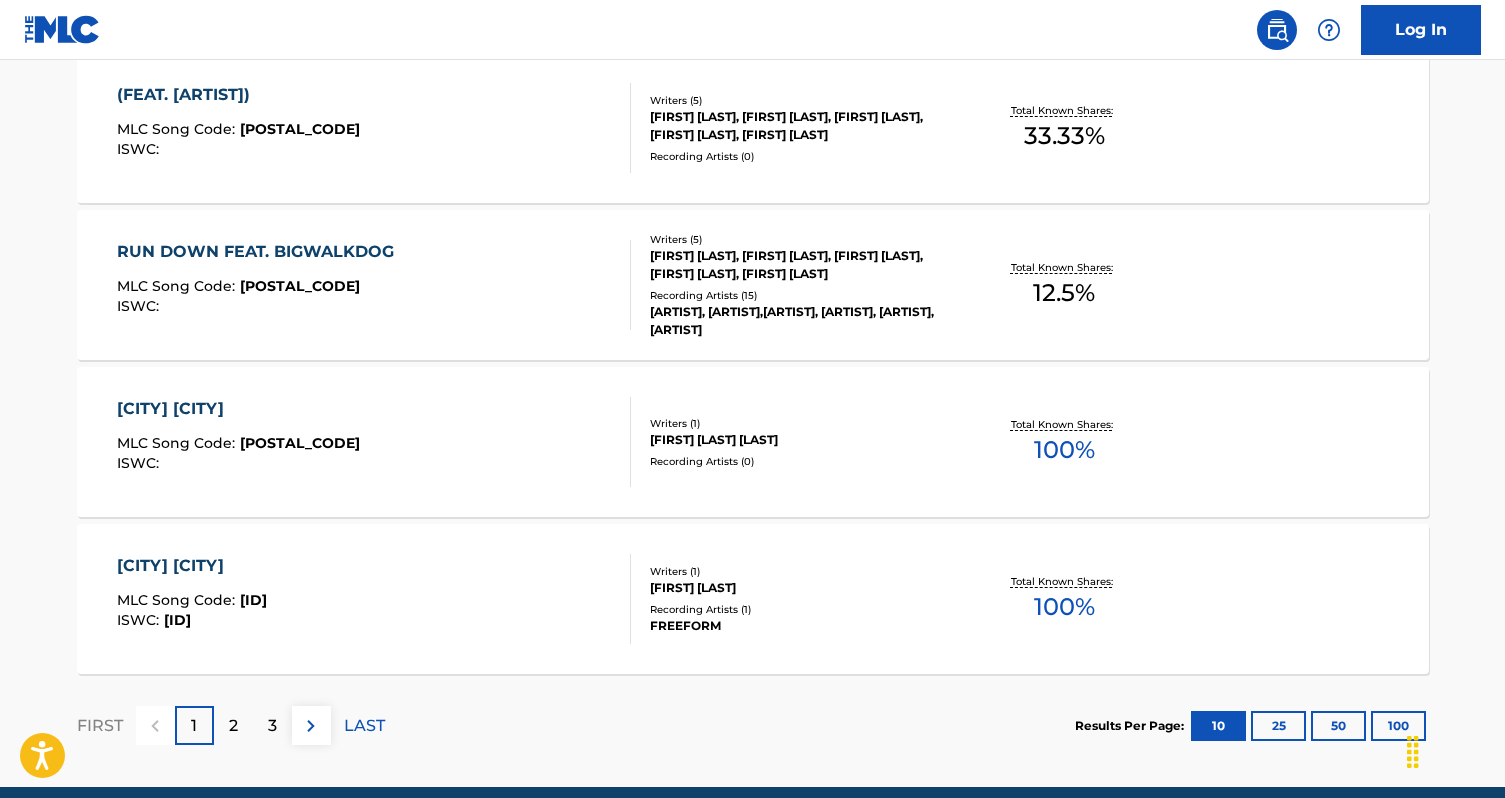 scroll, scrollTop: 1566, scrollLeft: 0, axis: vertical 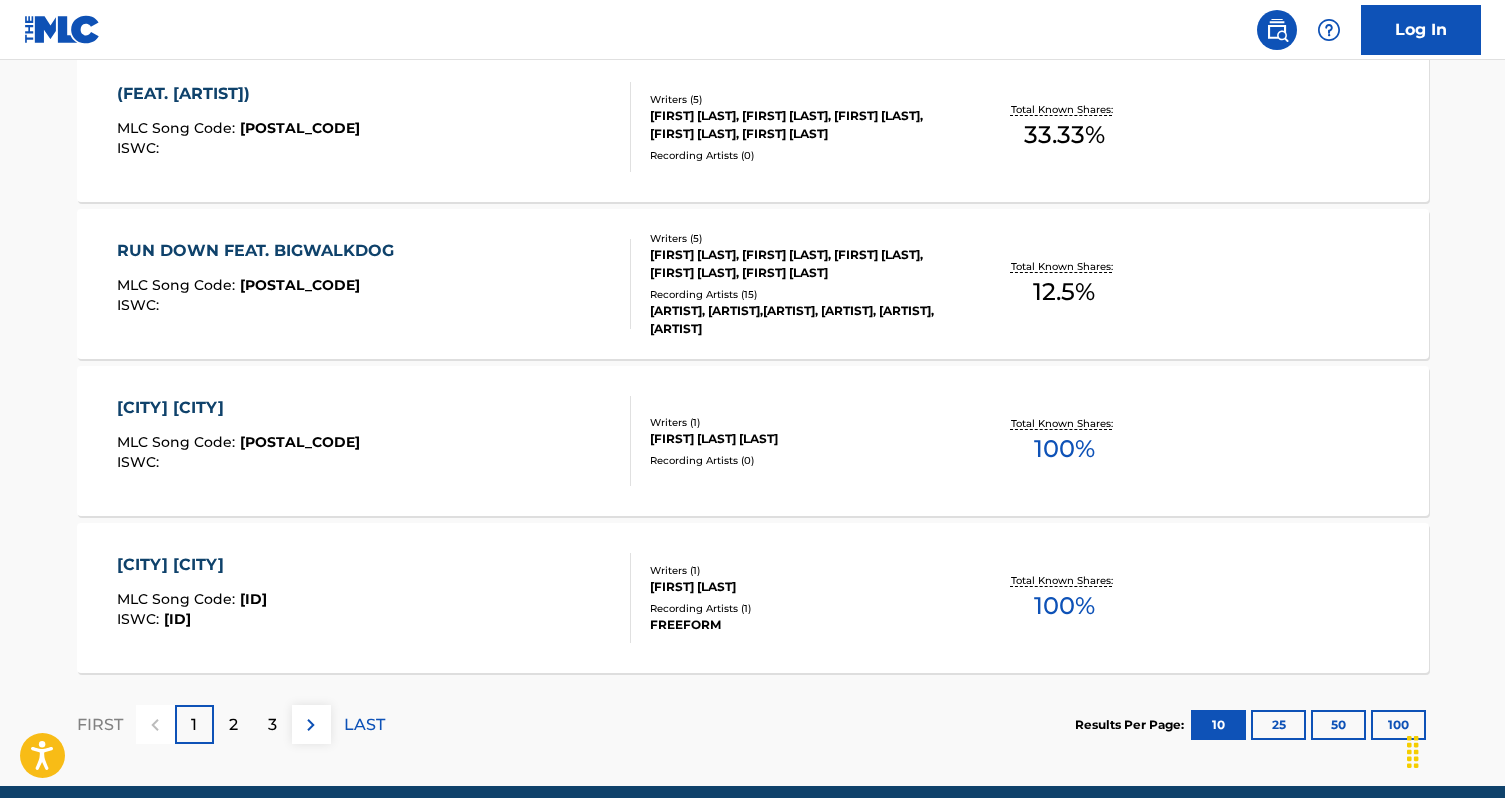 click on "2" at bounding box center (233, 724) 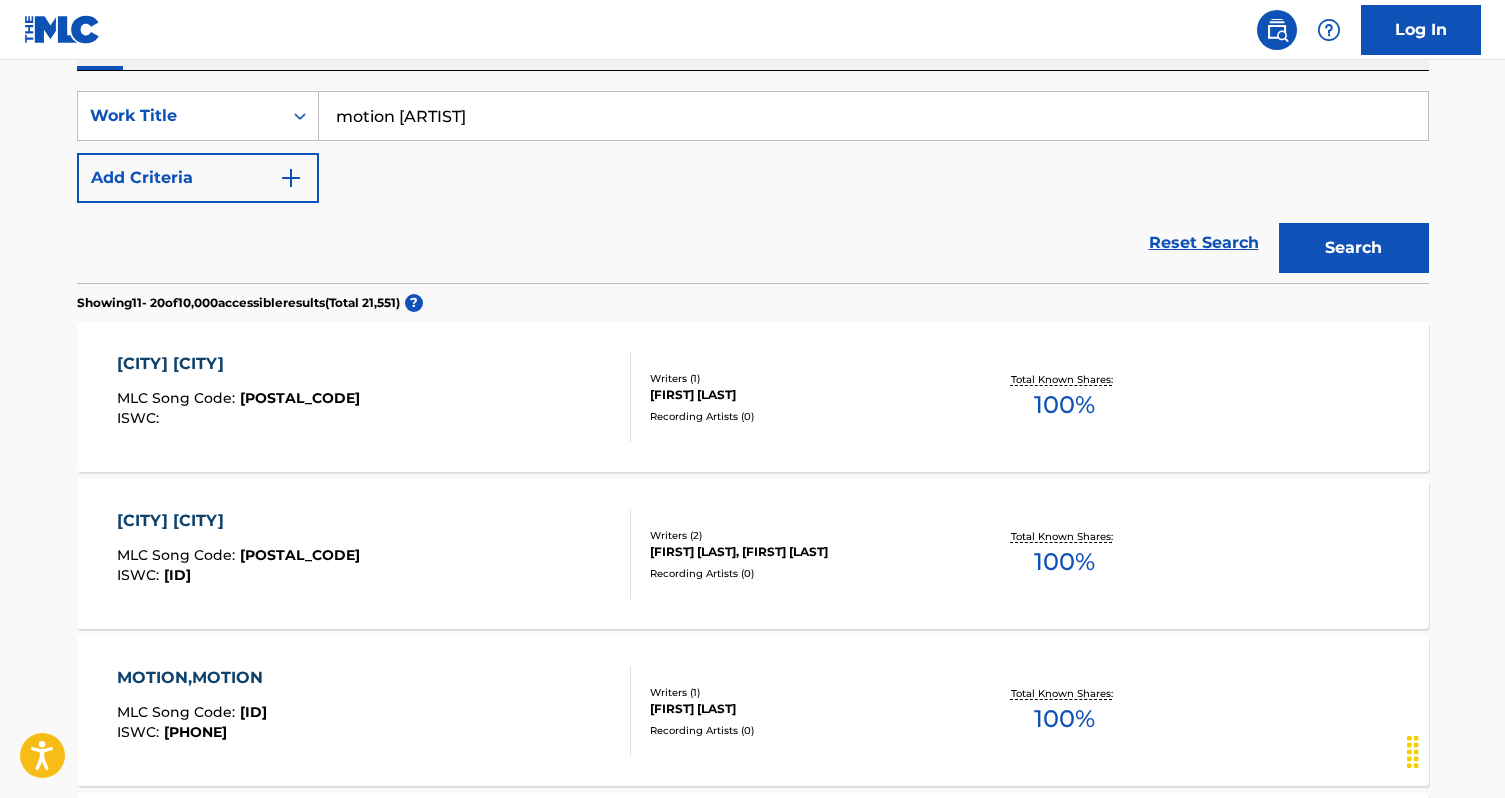 scroll, scrollTop: 351, scrollLeft: 0, axis: vertical 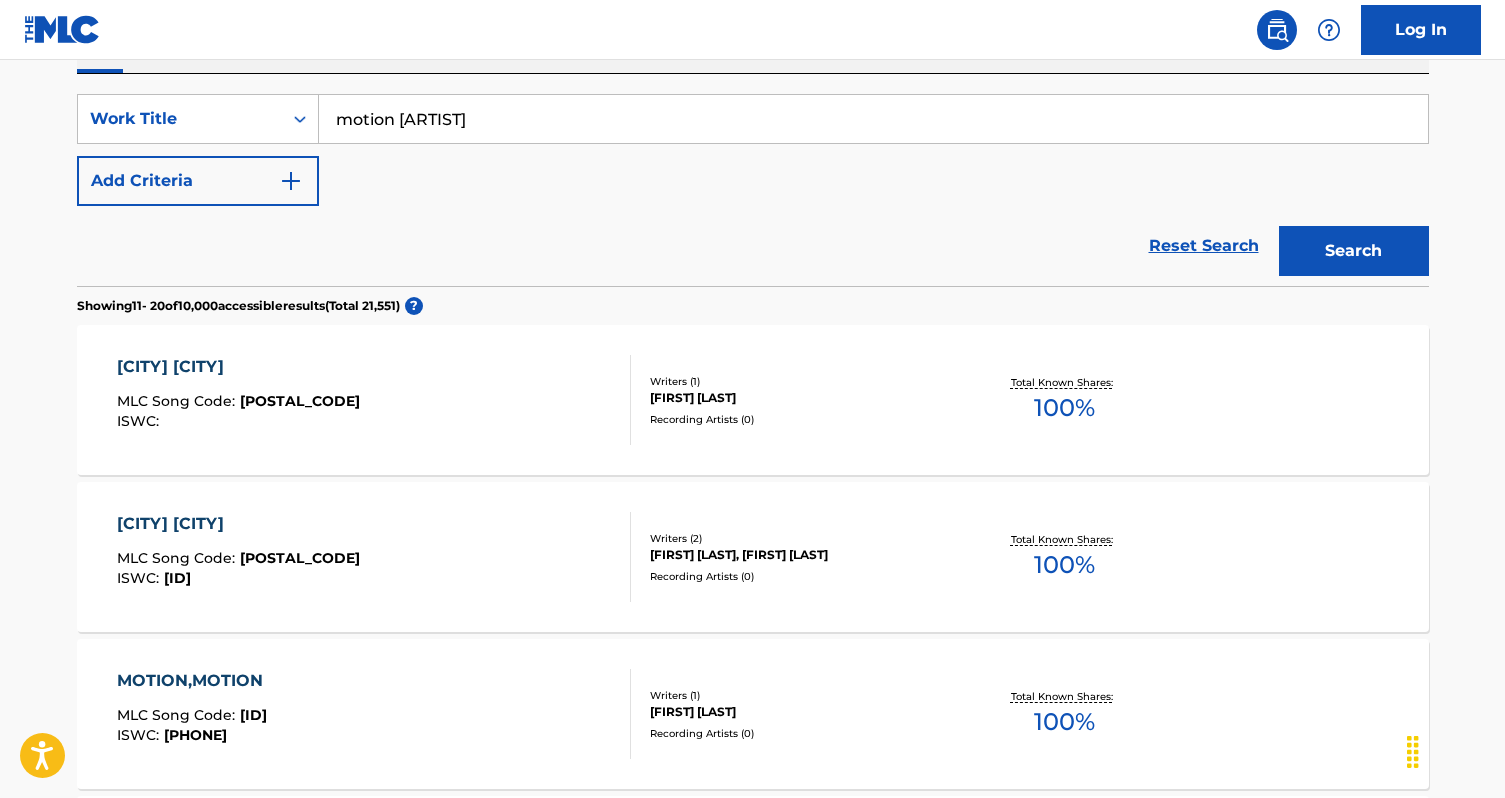 click on "motion [ARTIST]" at bounding box center (873, 119) 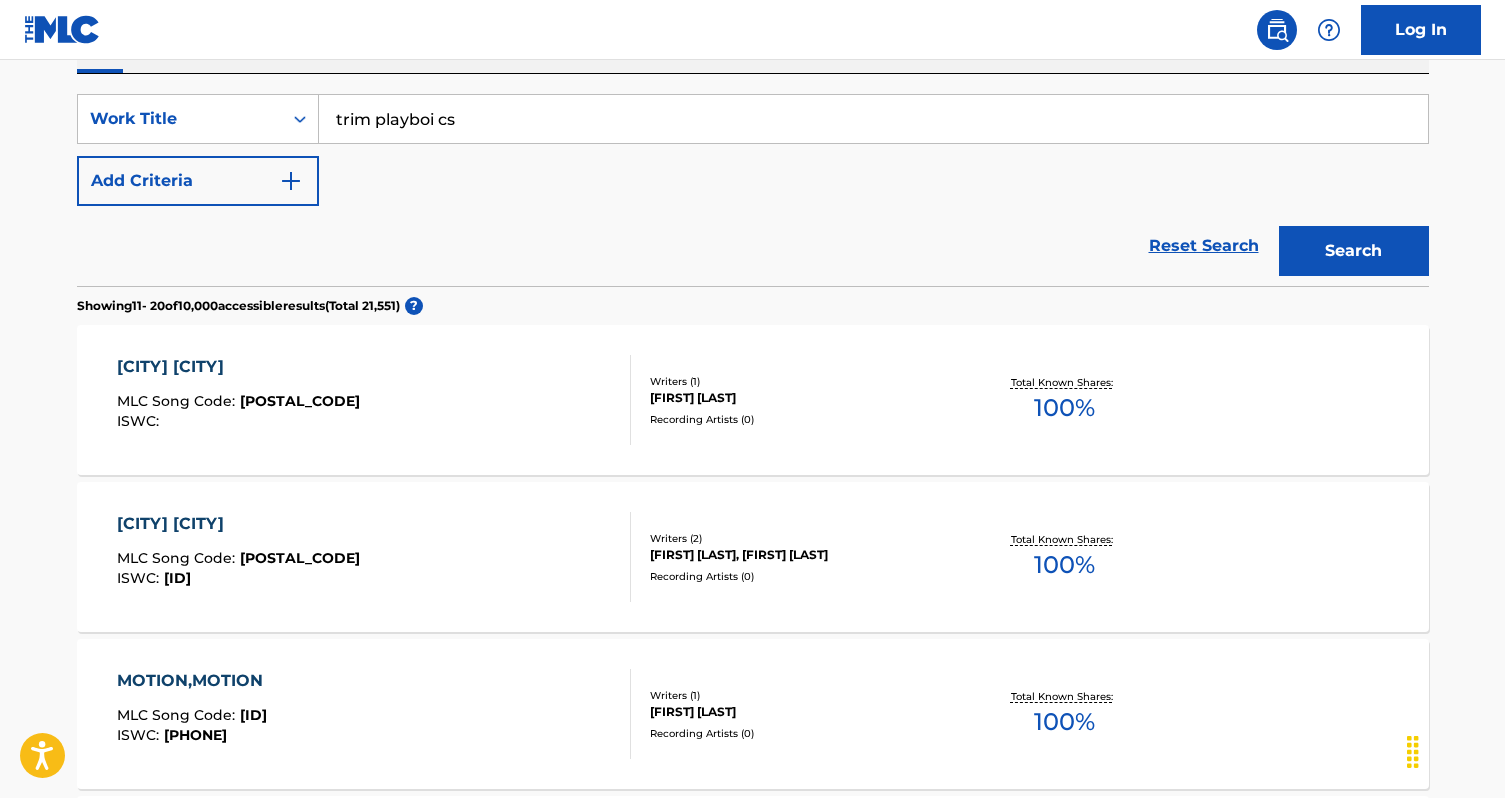 click on "Search" at bounding box center (1354, 251) 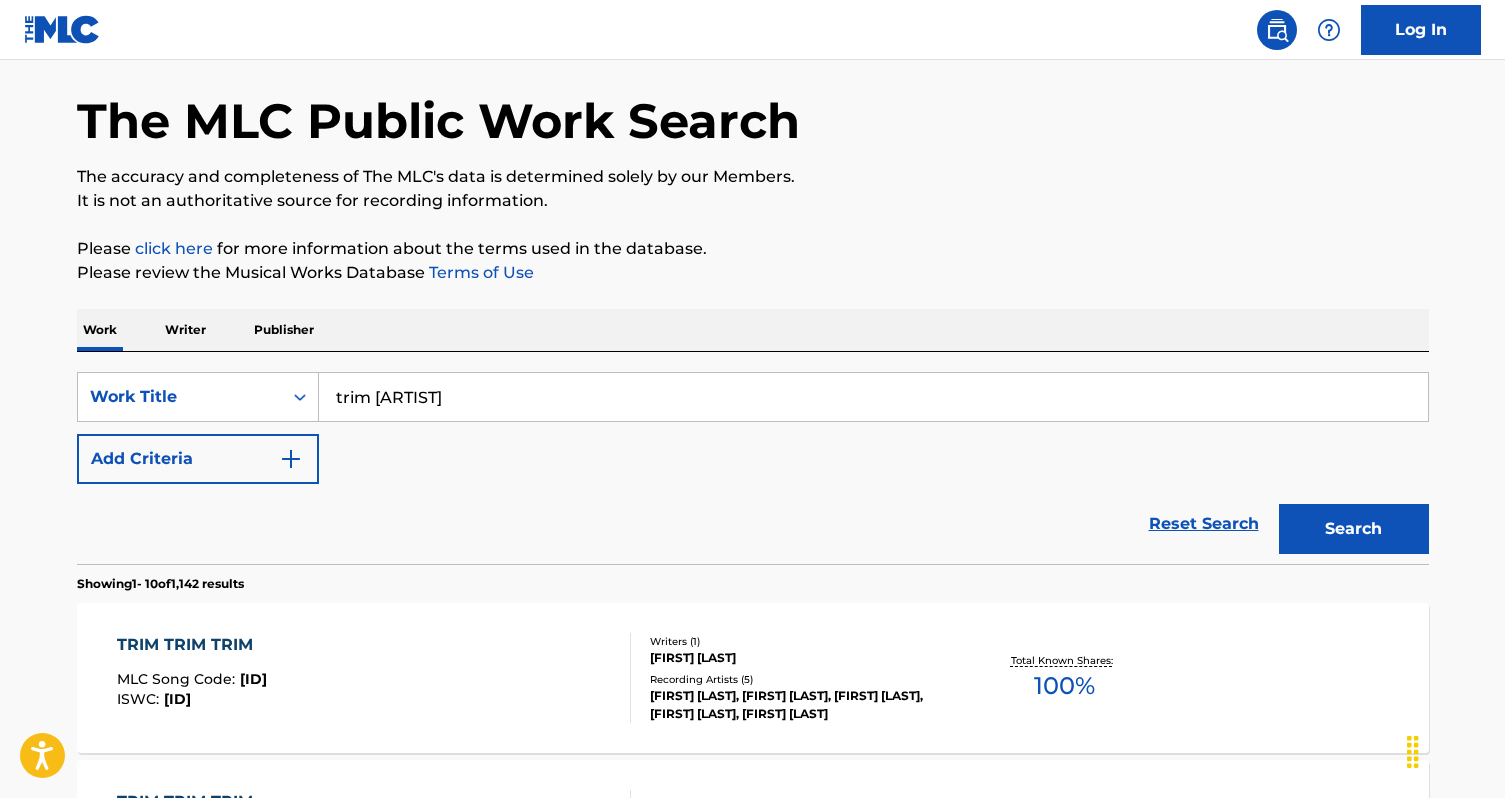 scroll, scrollTop: 351, scrollLeft: 0, axis: vertical 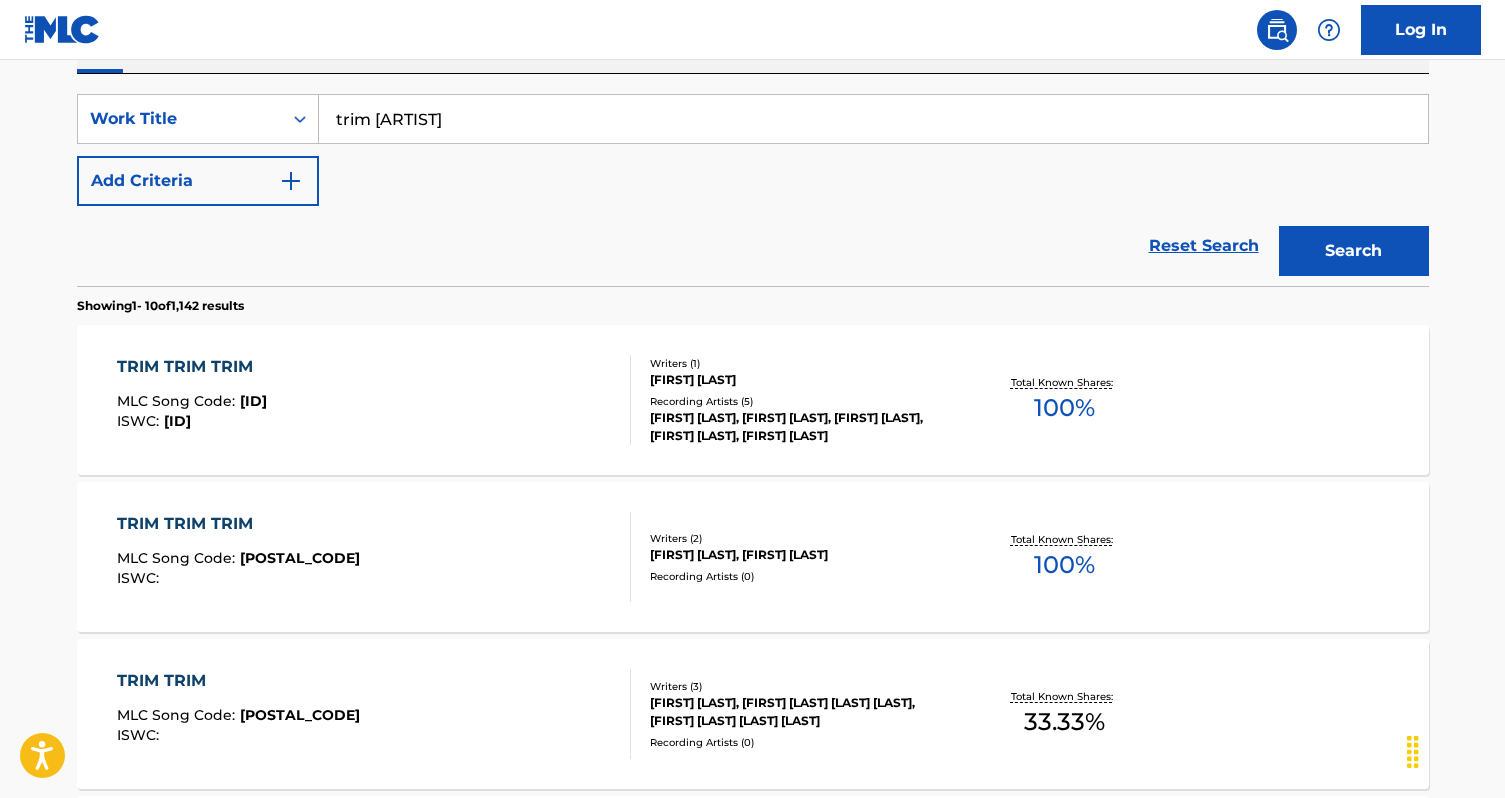 click on "trim [ARTIST]" at bounding box center [873, 119] 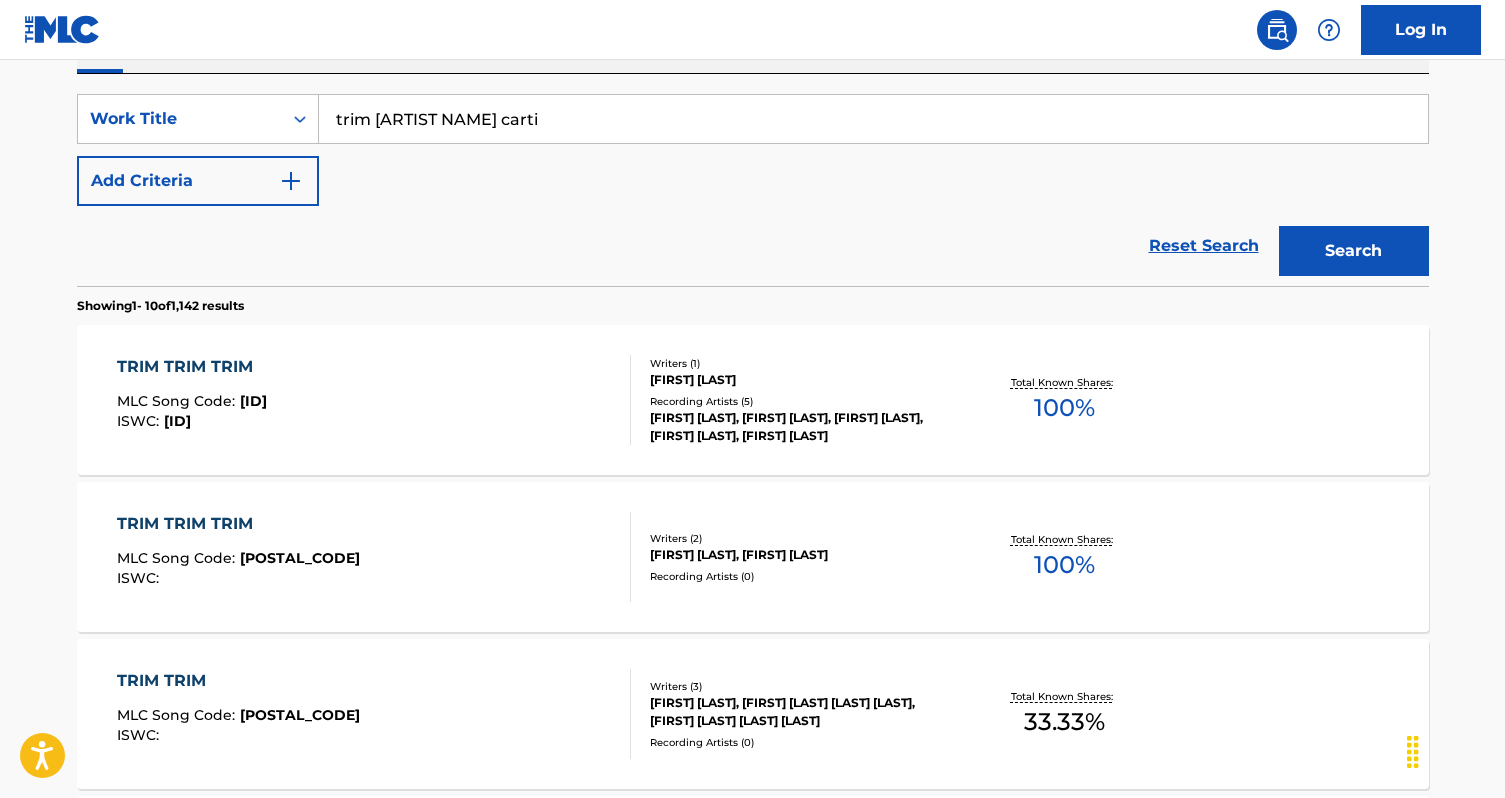 type on "trim [ARTIST NAME] carti" 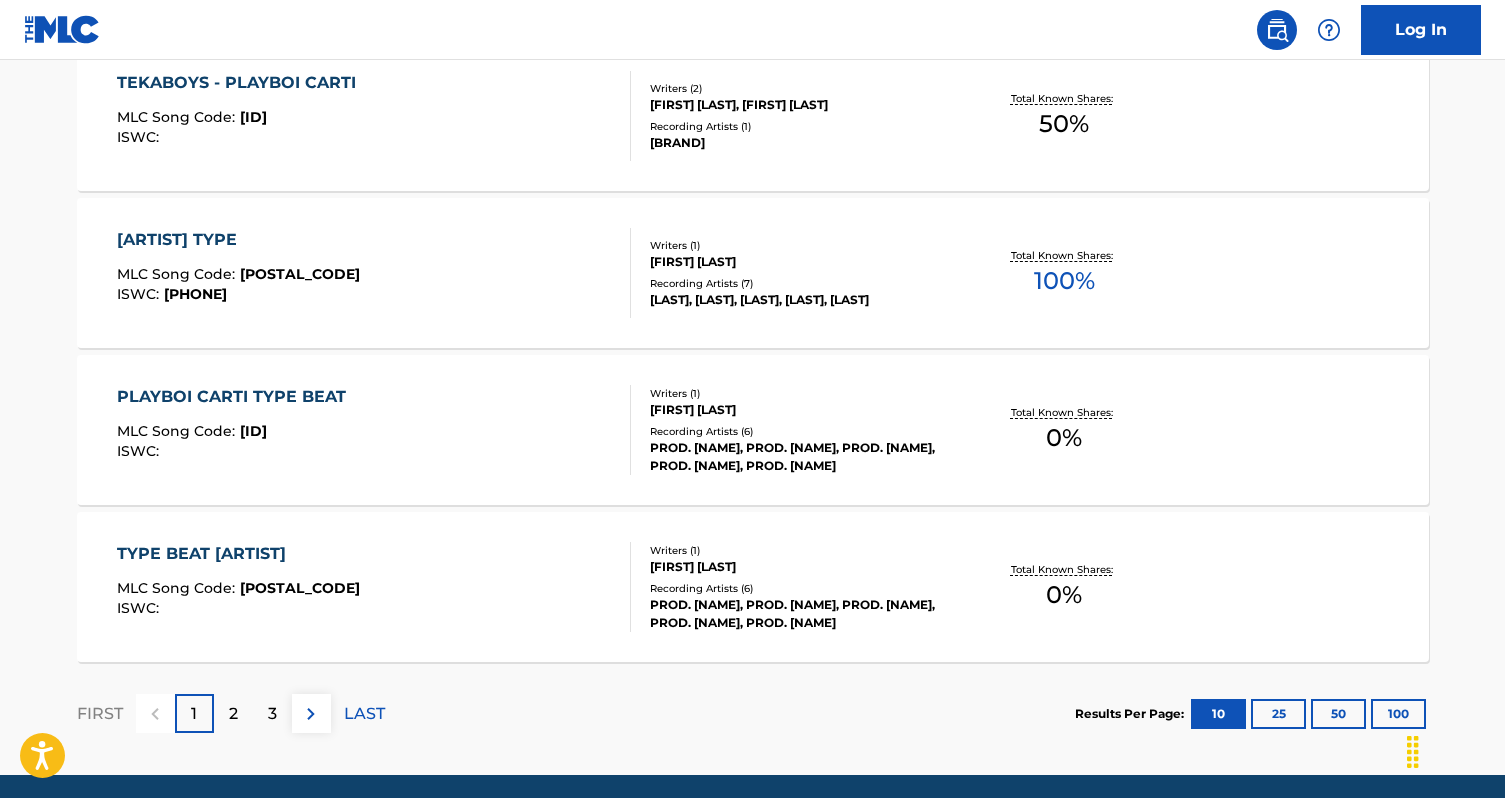 scroll, scrollTop: 1592, scrollLeft: 0, axis: vertical 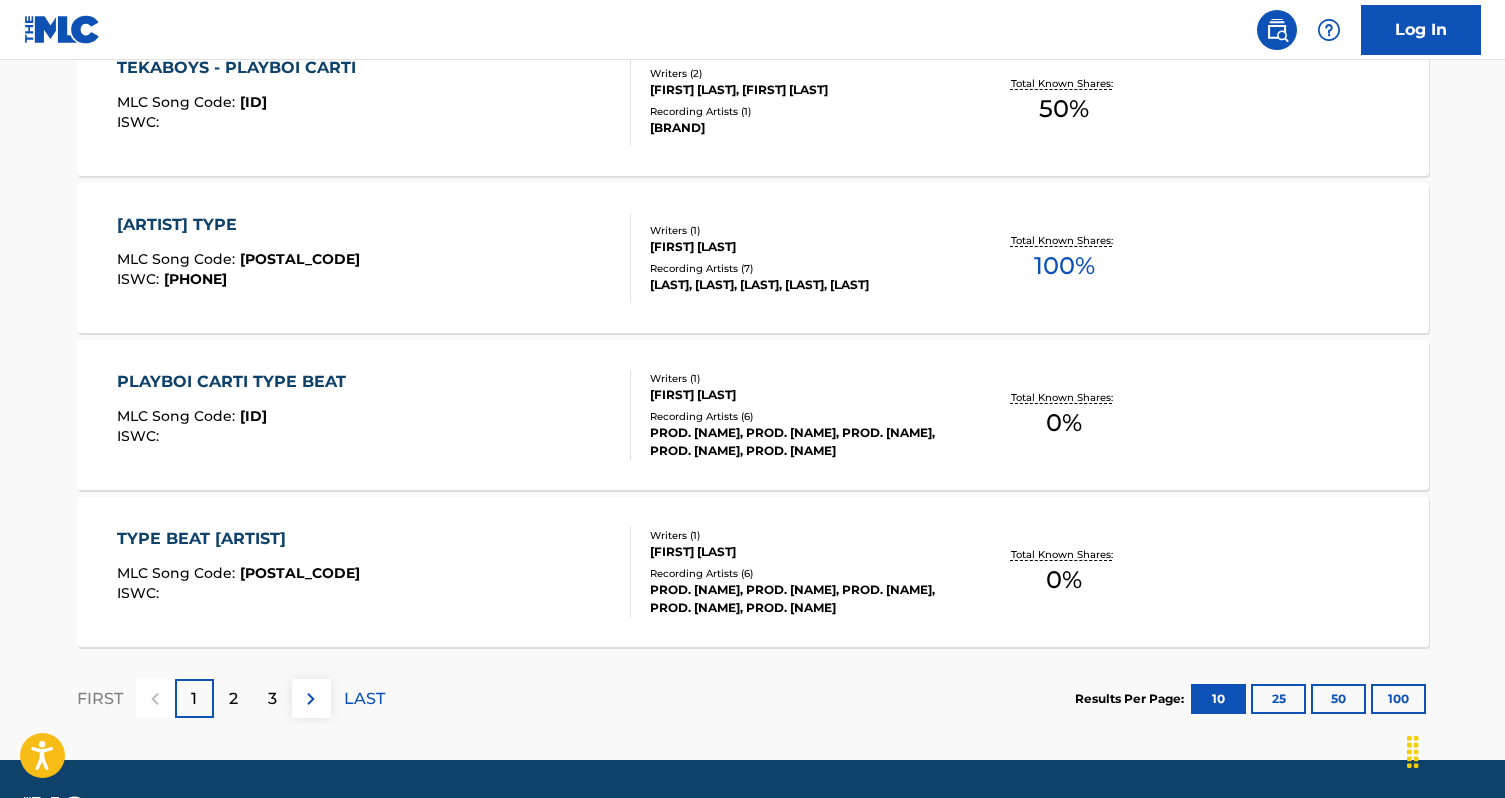 click on "2" at bounding box center (233, 699) 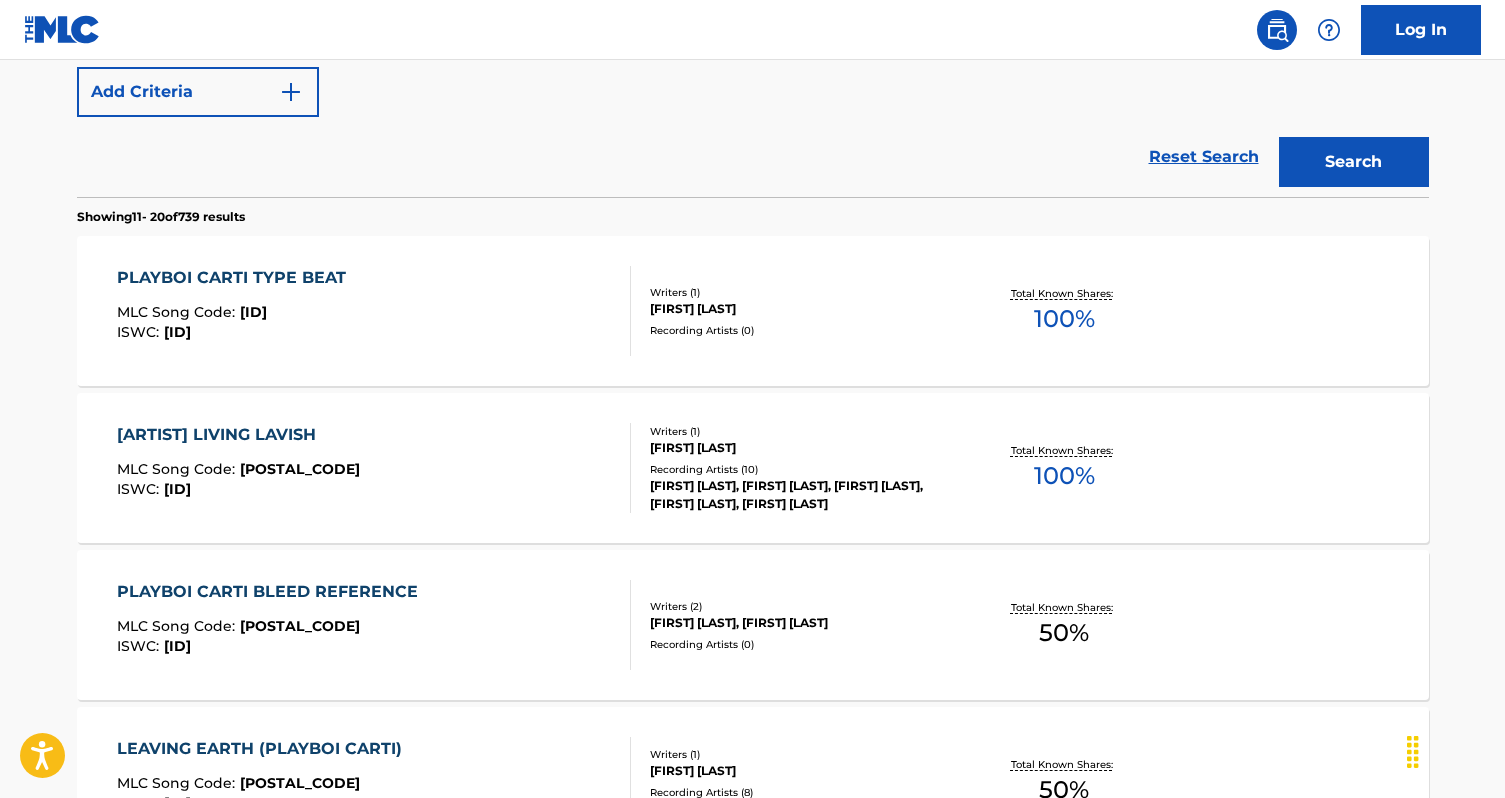 scroll, scrollTop: 443, scrollLeft: 0, axis: vertical 